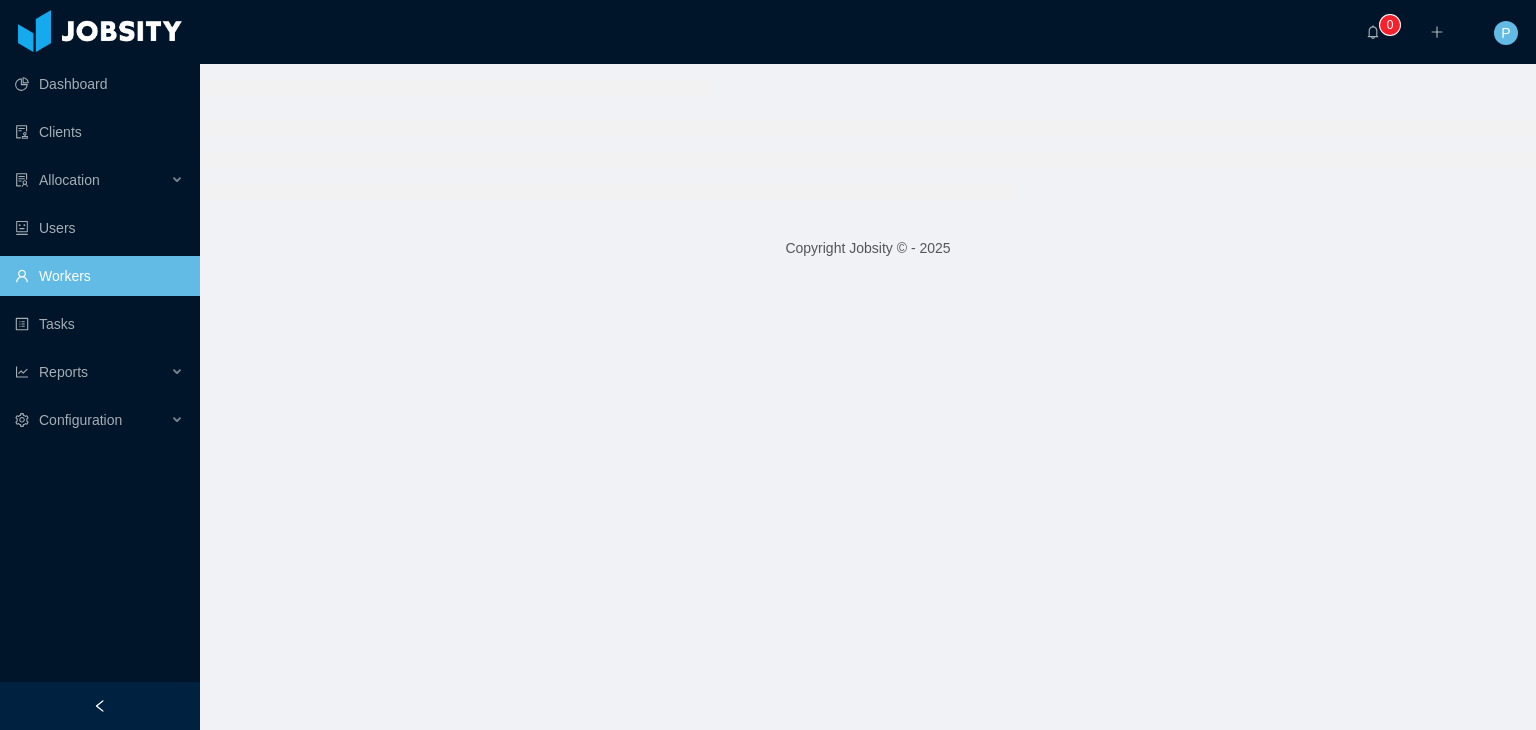 scroll, scrollTop: 0, scrollLeft: 0, axis: both 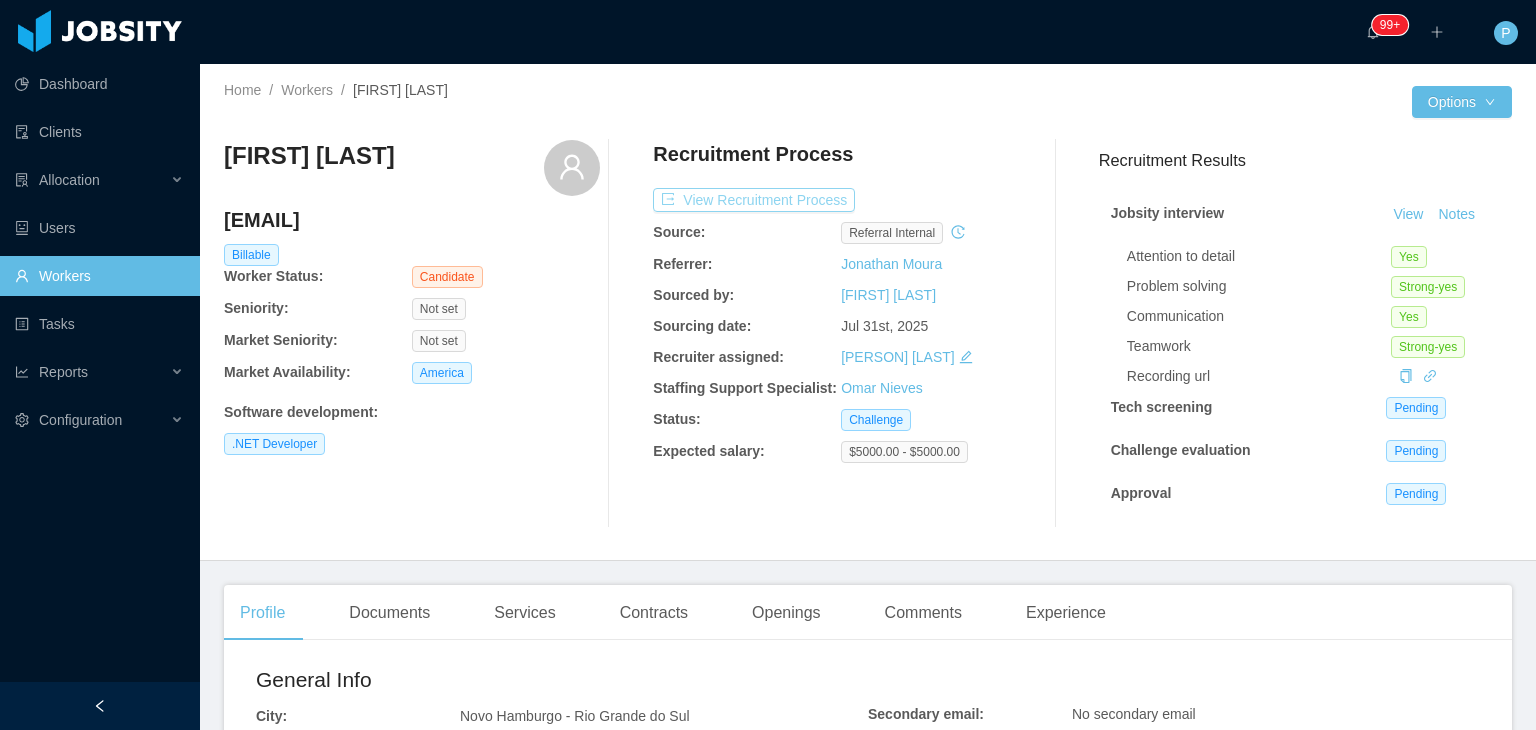 click on "View Recruitment Process" at bounding box center [754, 200] 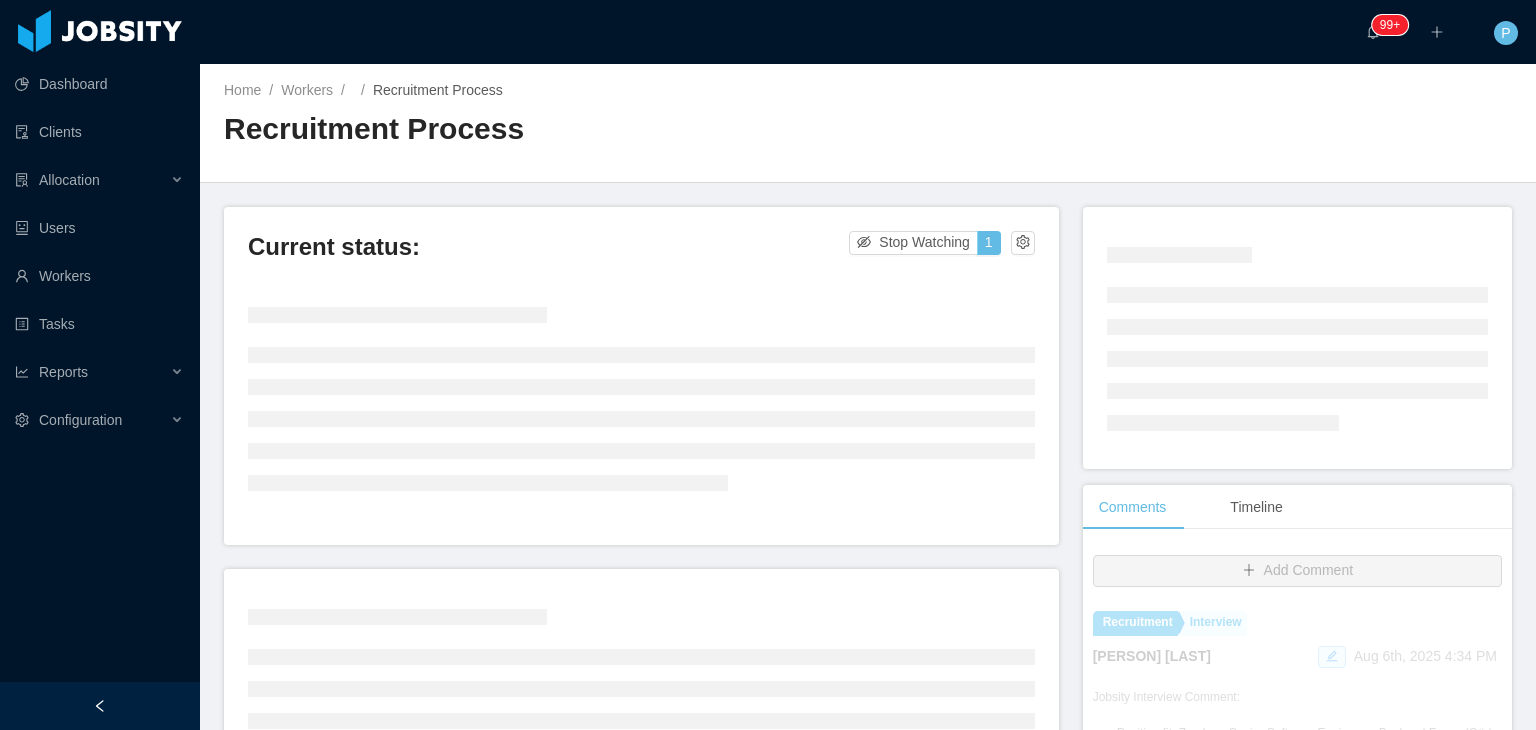 scroll, scrollTop: 65, scrollLeft: 0, axis: vertical 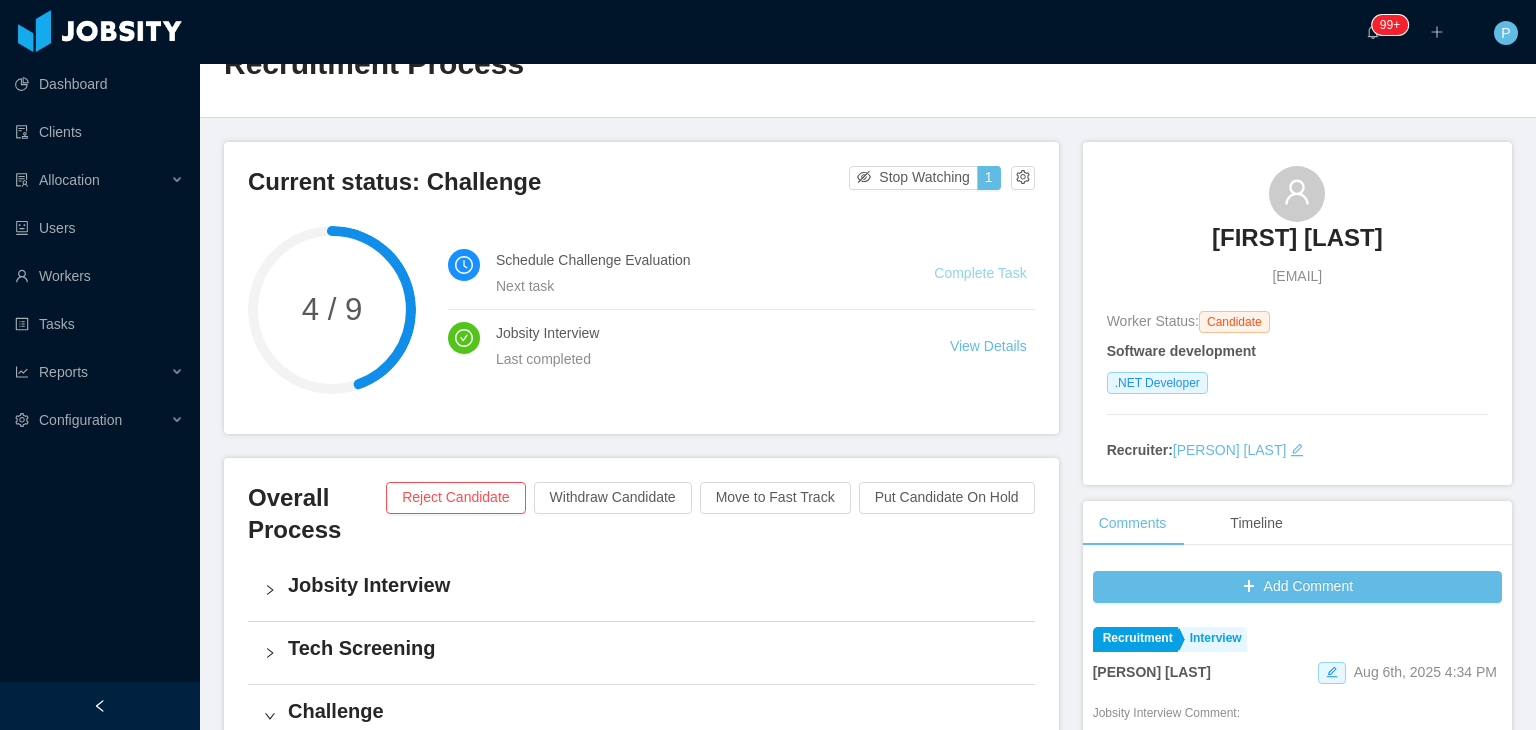 click on "Complete Task" at bounding box center (980, 273) 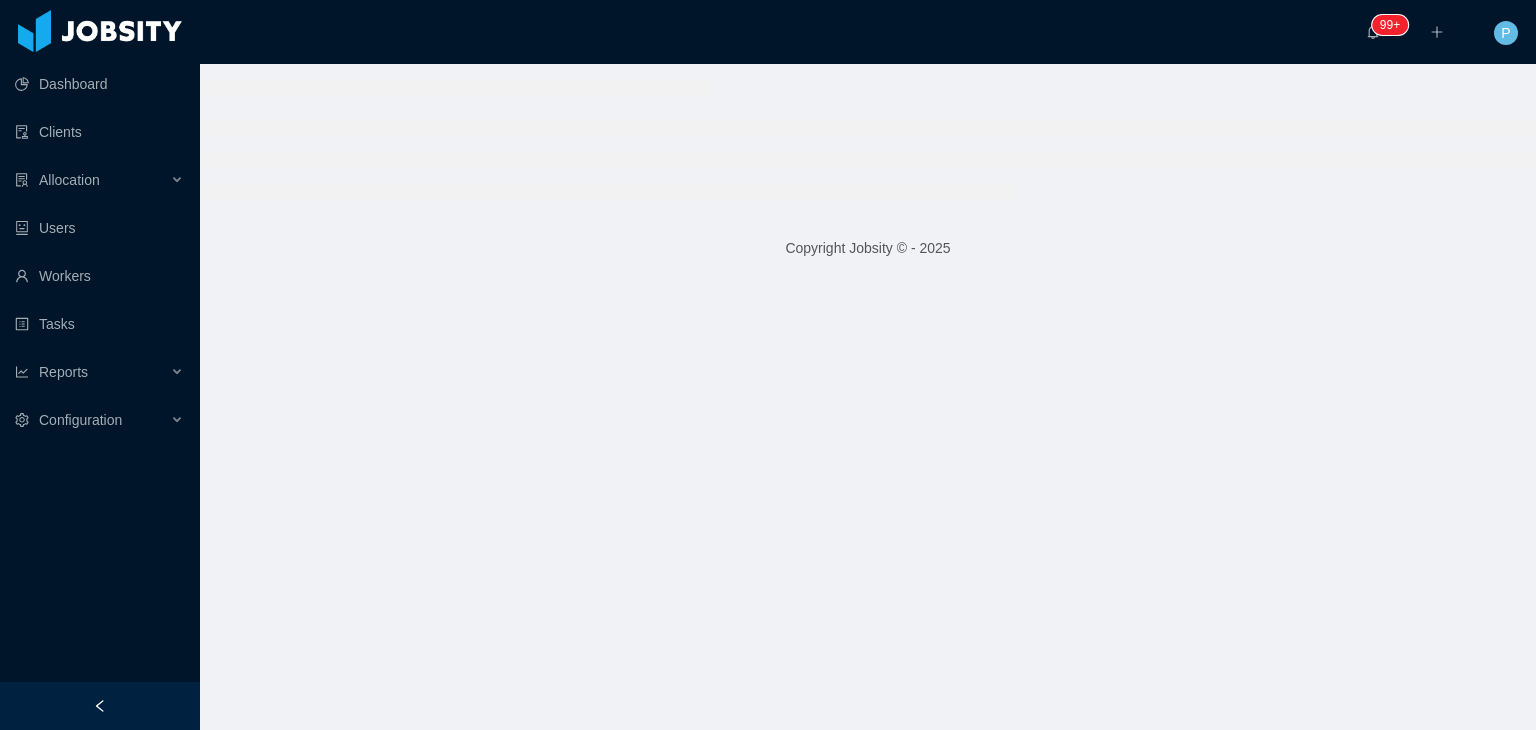 scroll, scrollTop: 0, scrollLeft: 0, axis: both 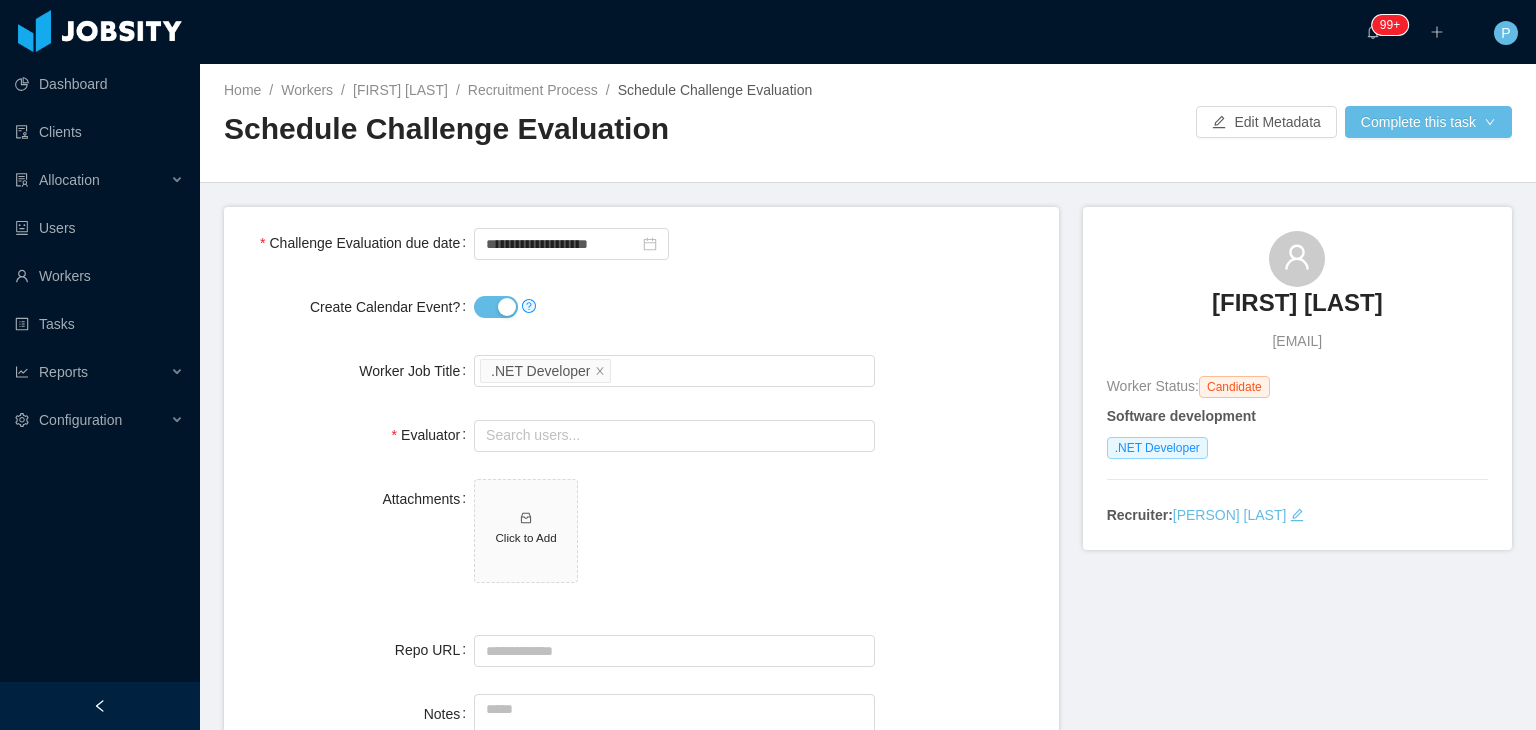 click on "Create Calendar Event?" at bounding box center (496, 307) 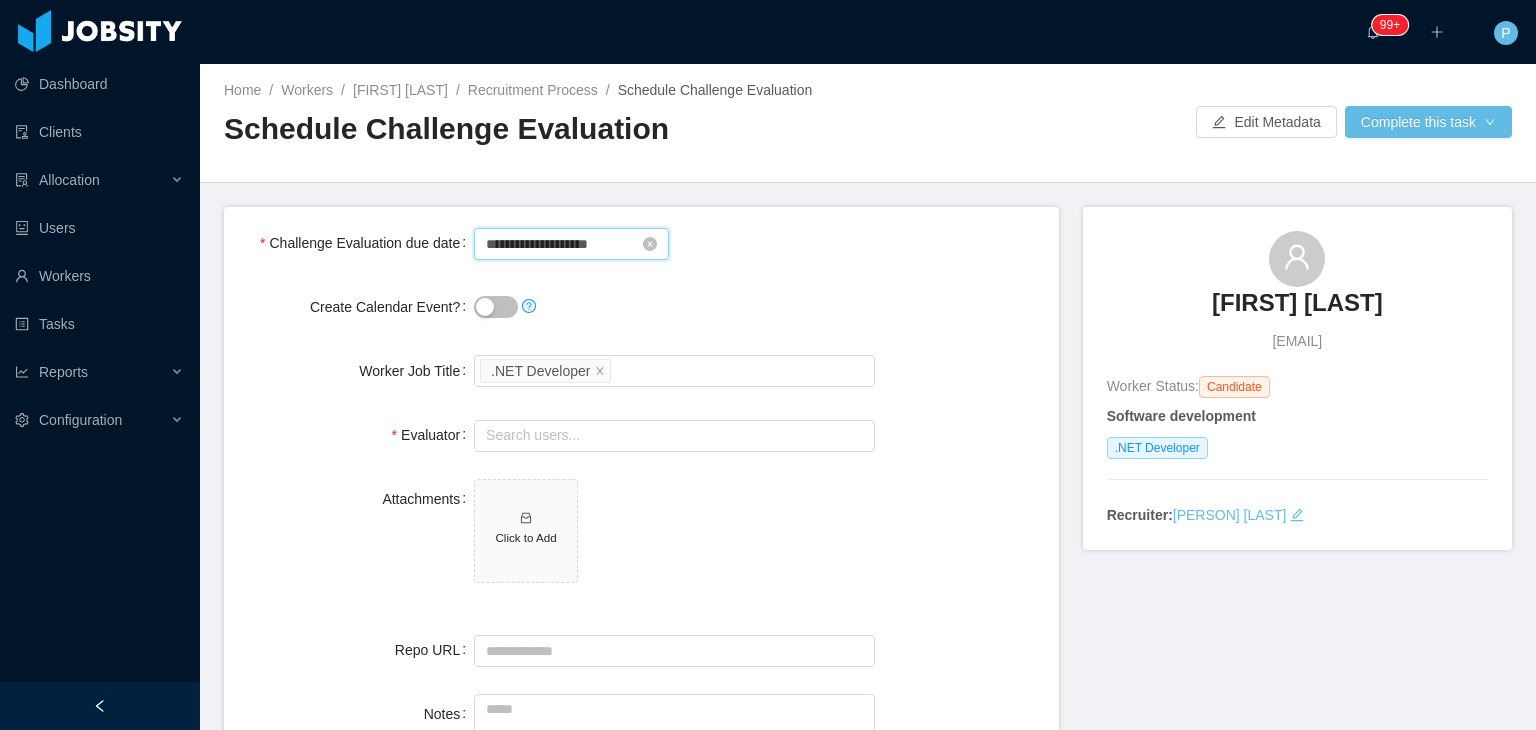 click on "**********" at bounding box center [571, 244] 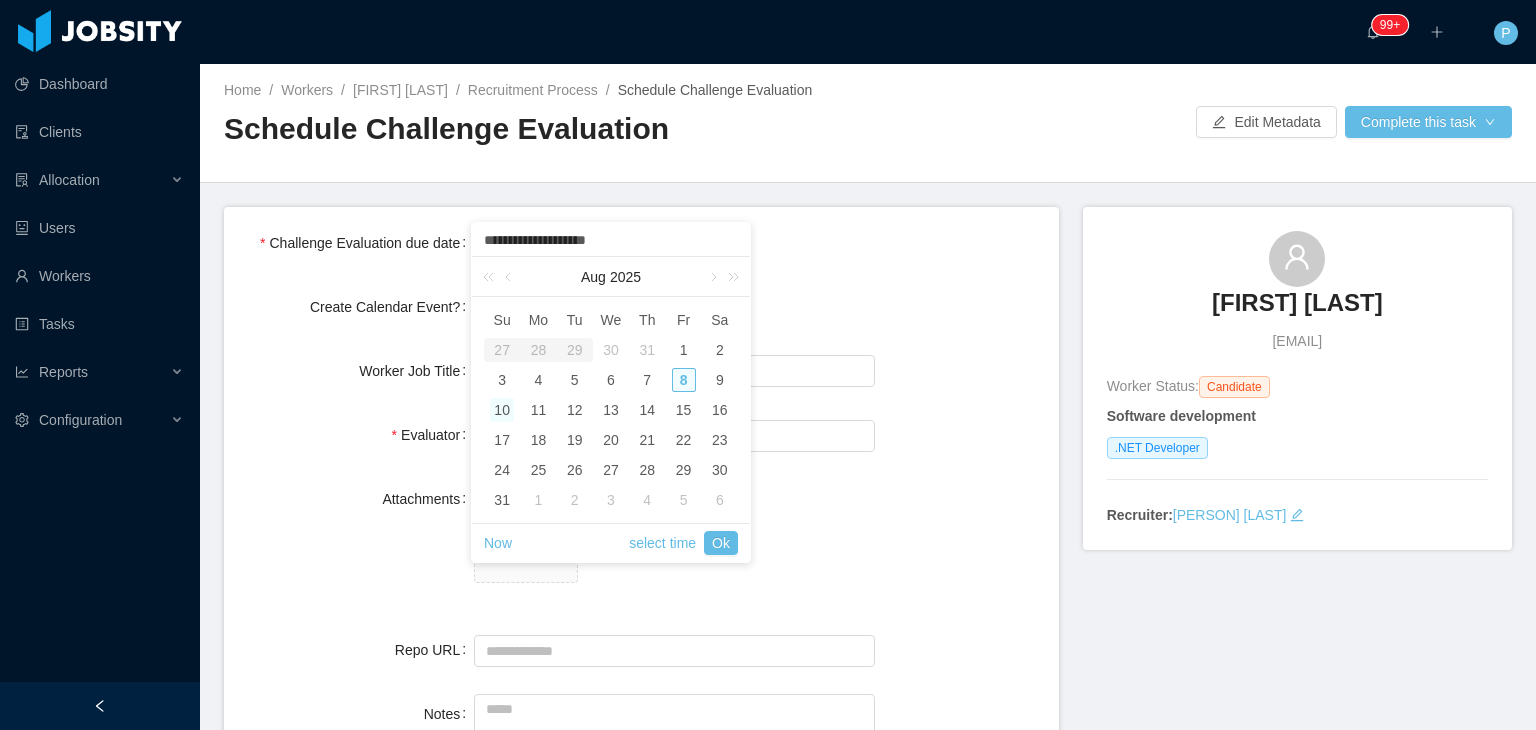 click on "10" at bounding box center [502, 410] 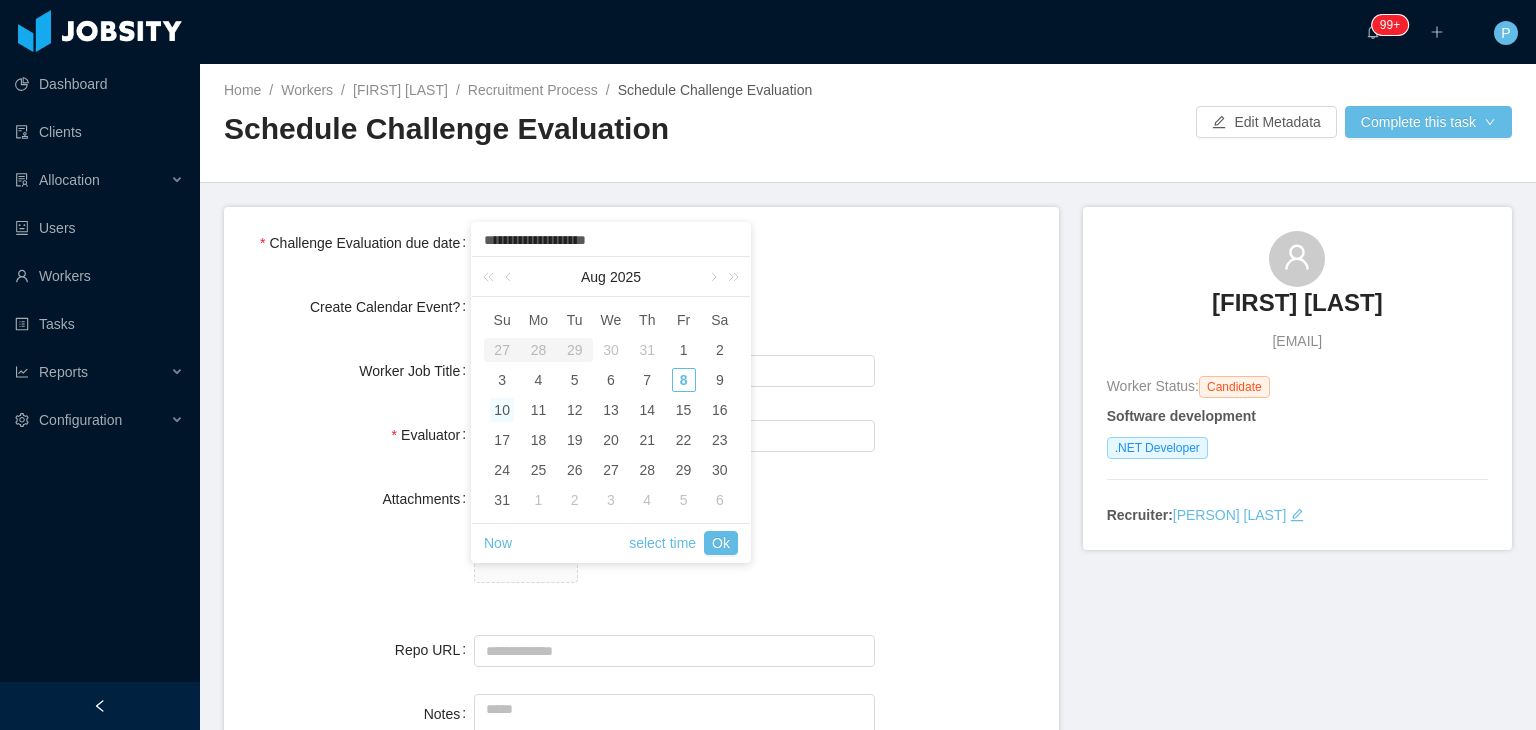 click on "**********" at bounding box center (641, 530) 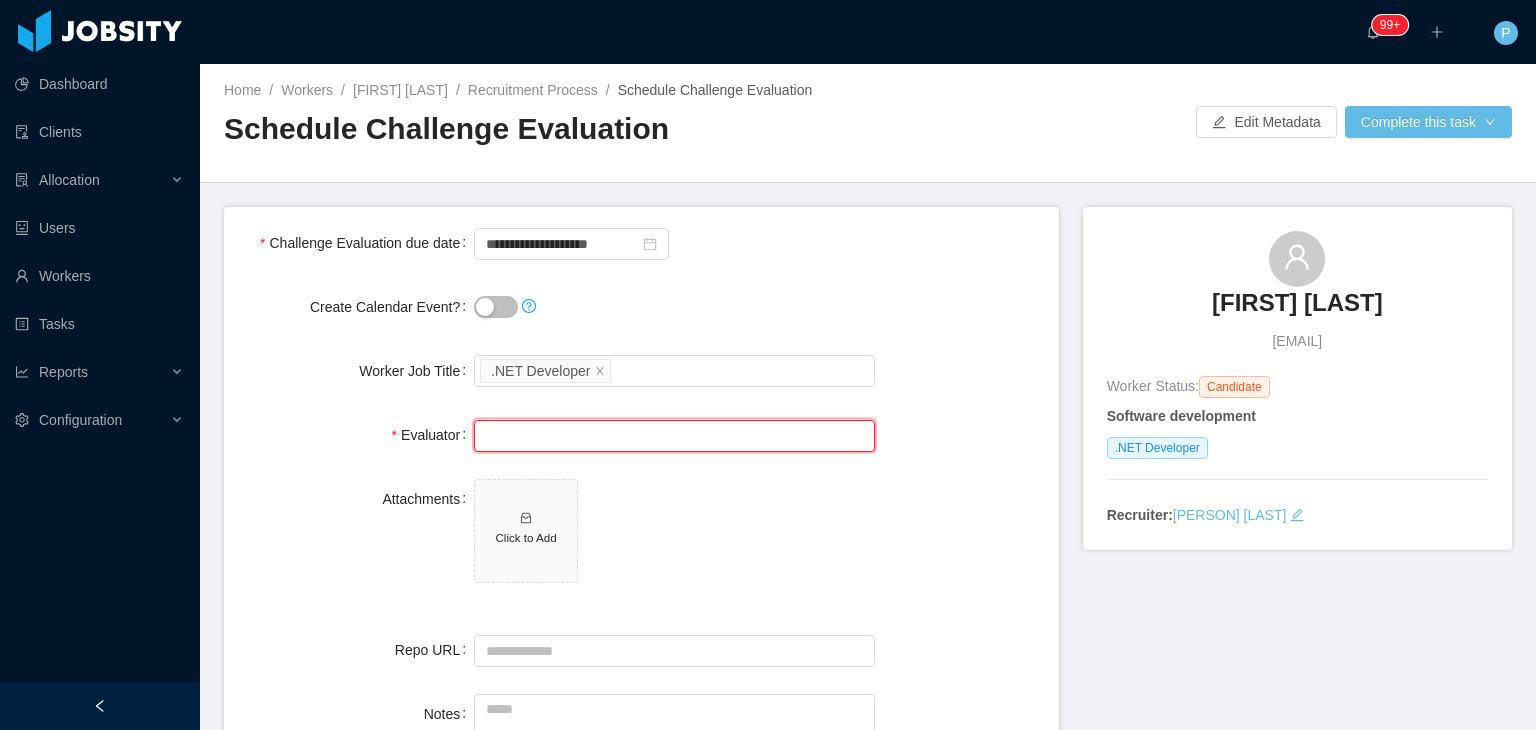 click at bounding box center [674, 436] 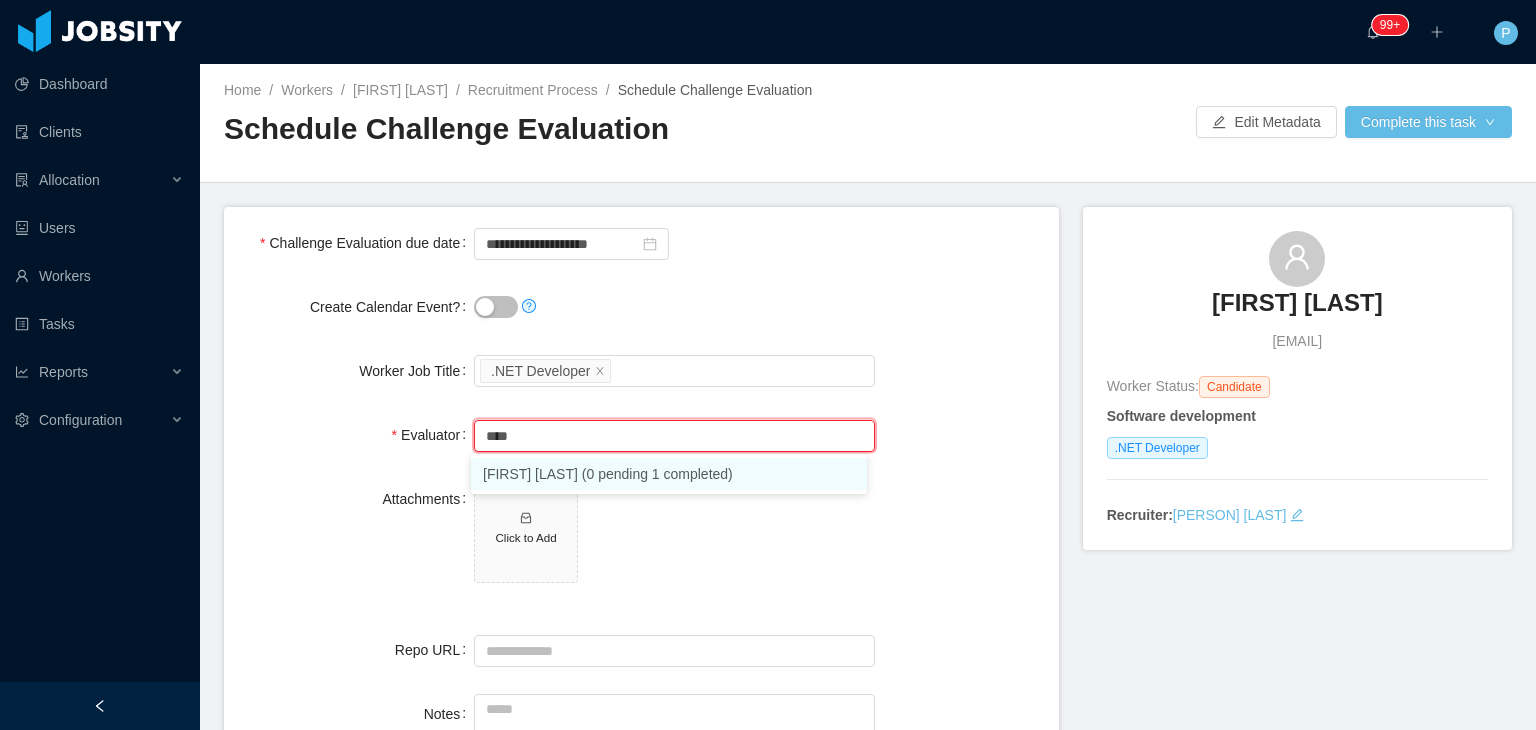 click on "Gabriel Abreu (0 pending 1 completed)" at bounding box center [669, 474] 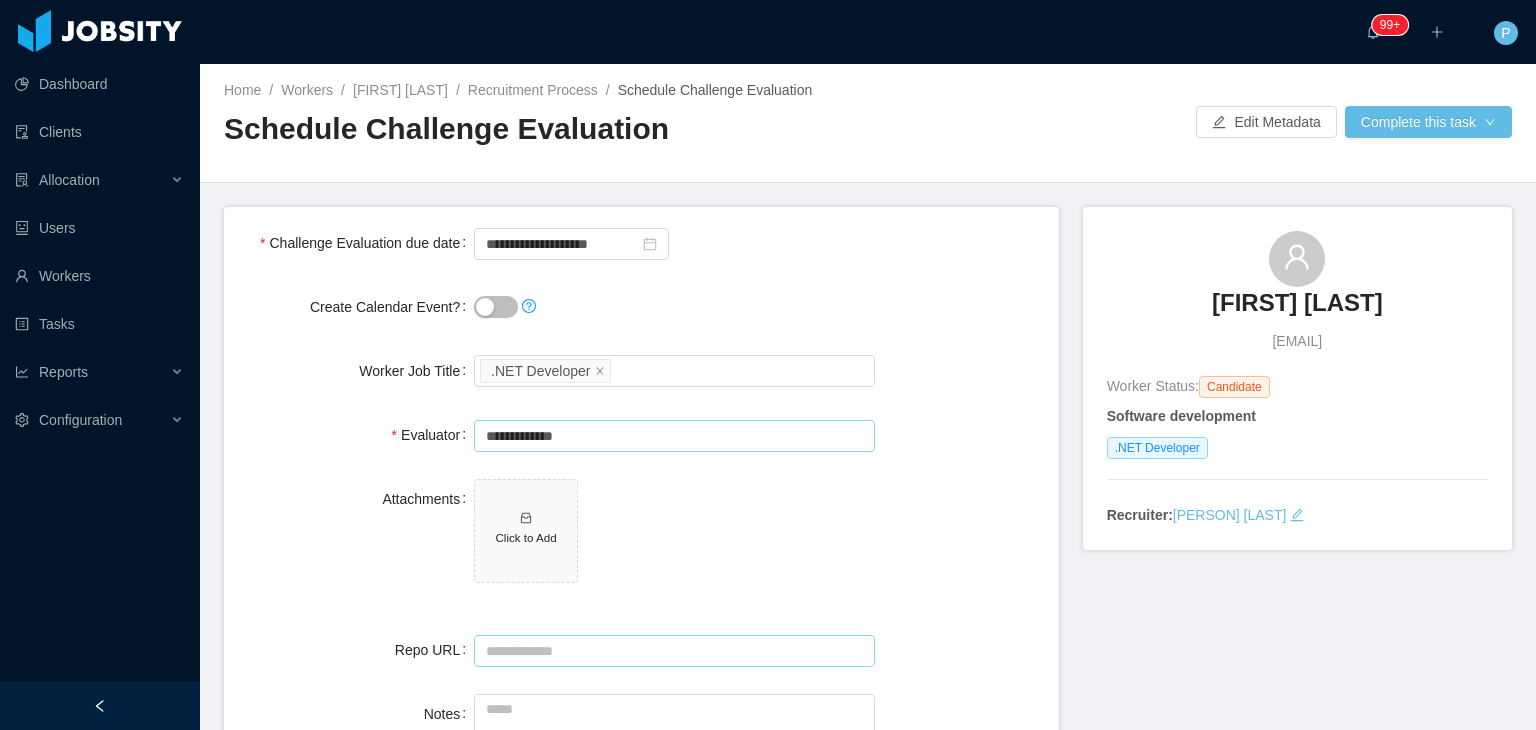 type on "**********" 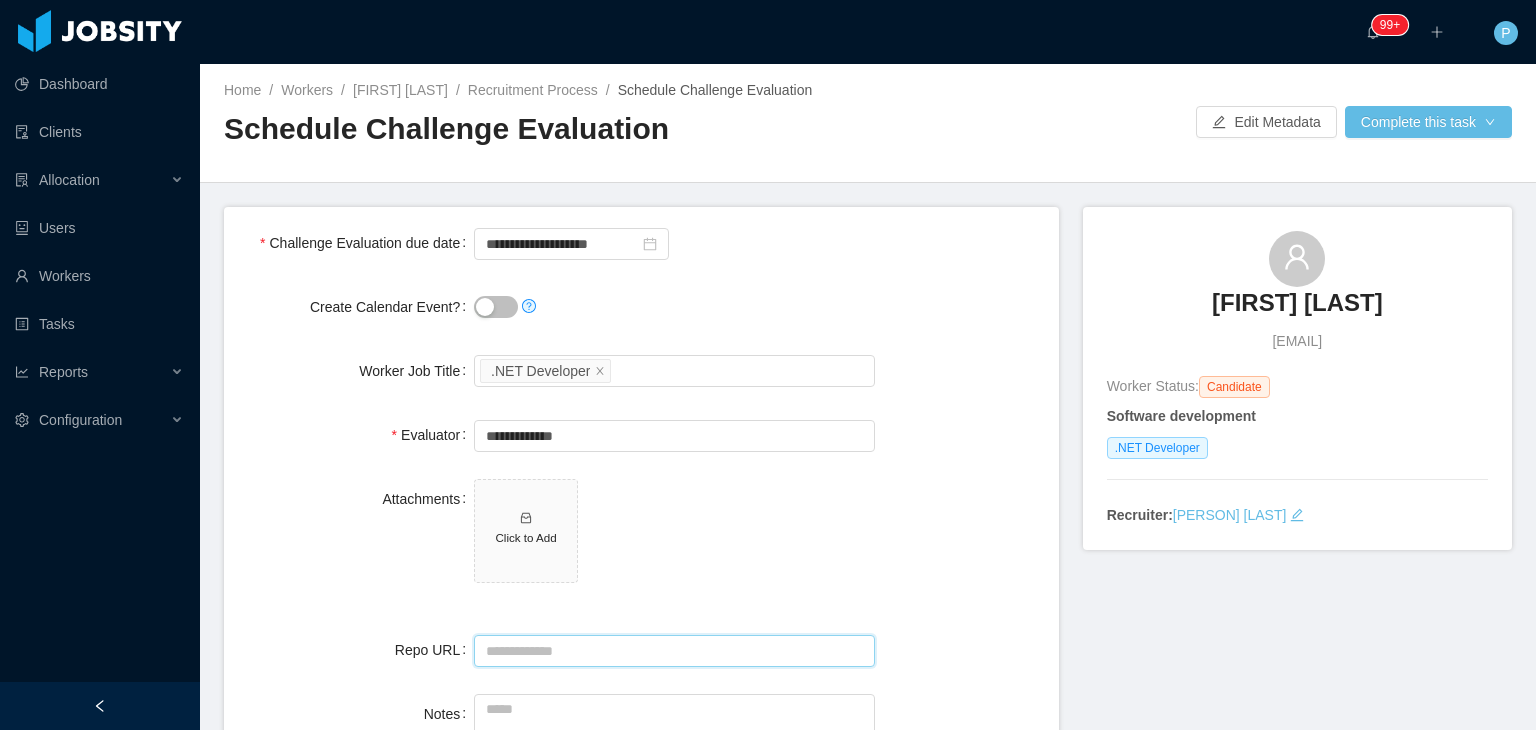 click on "Repo URL" at bounding box center (674, 651) 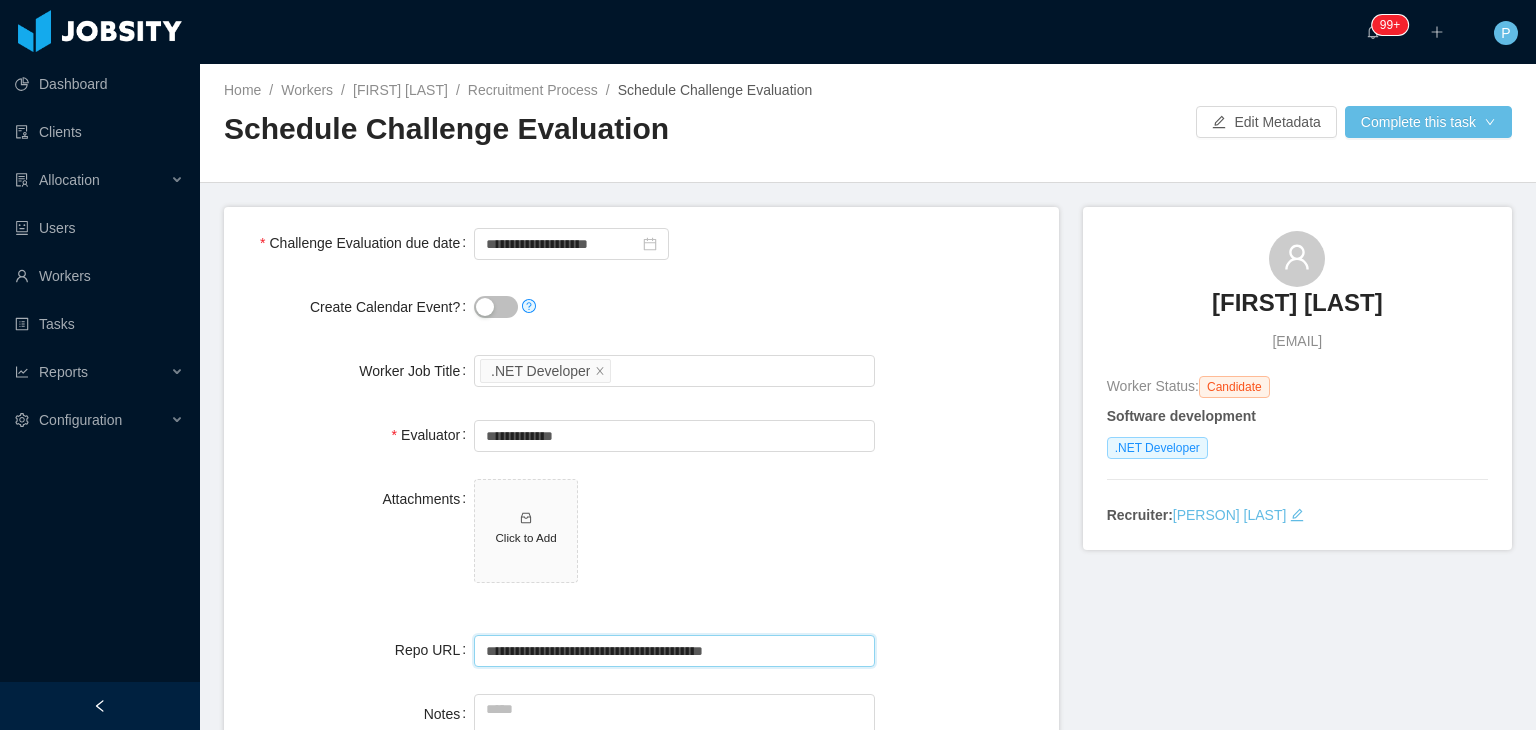 type on "**********" 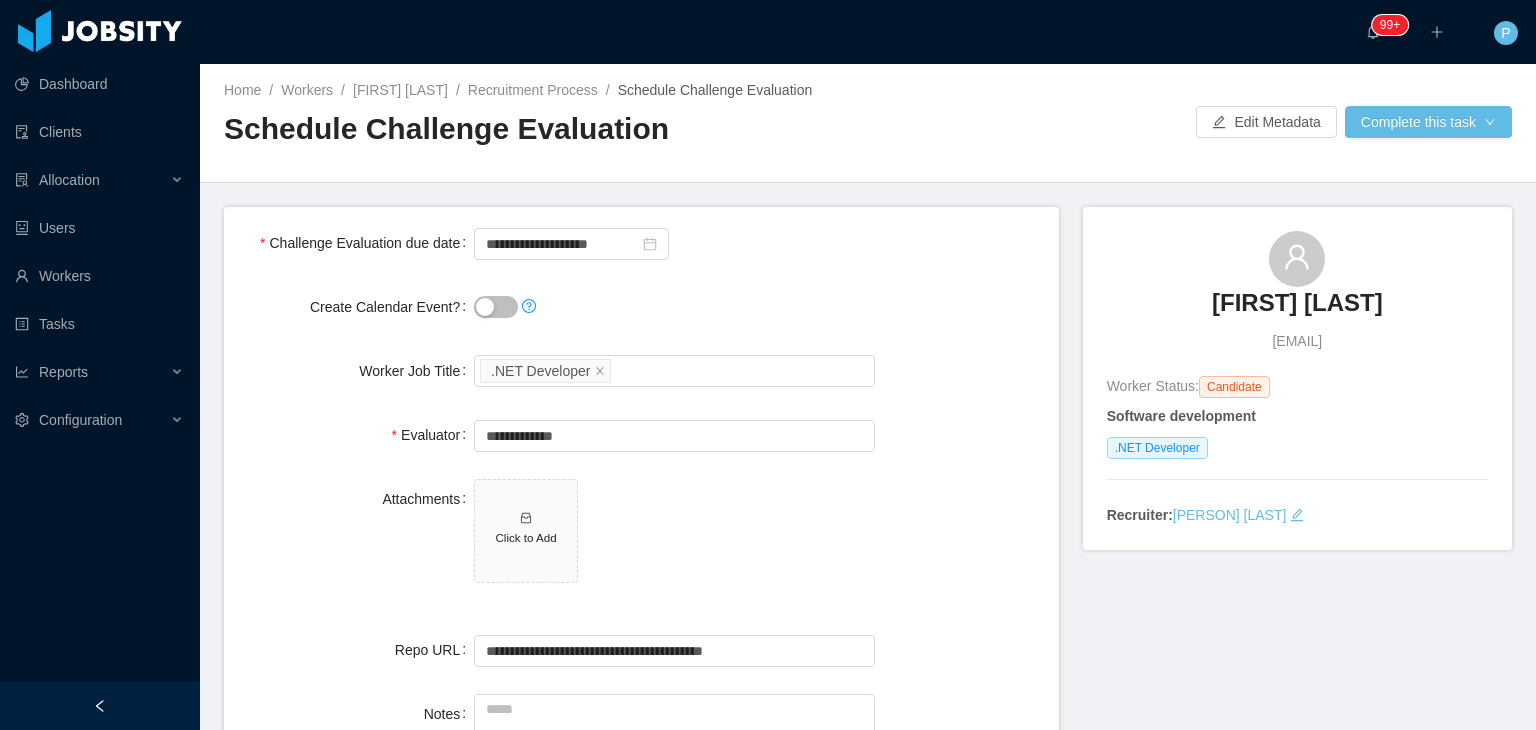 click on "Attachments Click to Add" at bounding box center [641, 542] 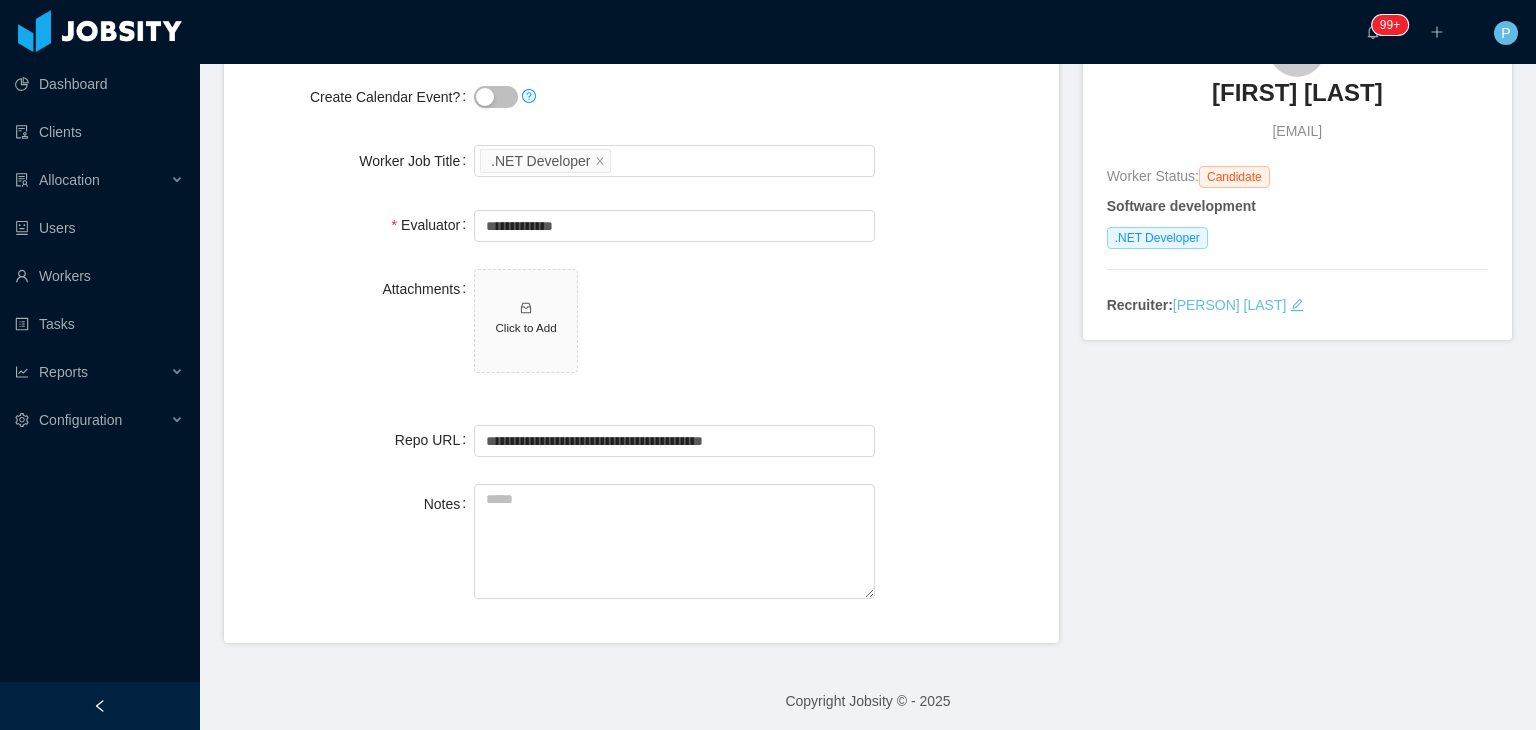scroll, scrollTop: 214, scrollLeft: 0, axis: vertical 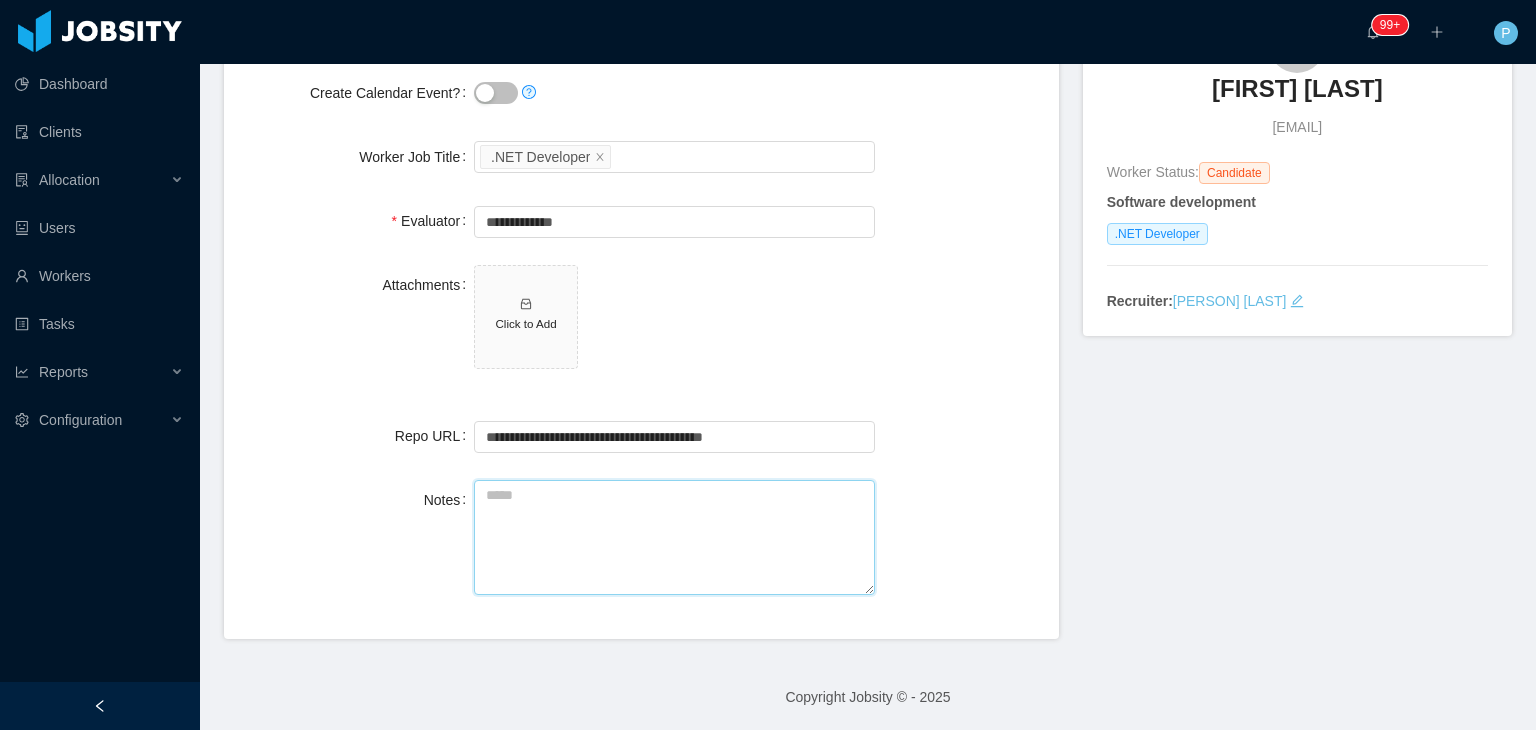 click on "Notes" at bounding box center [674, 537] 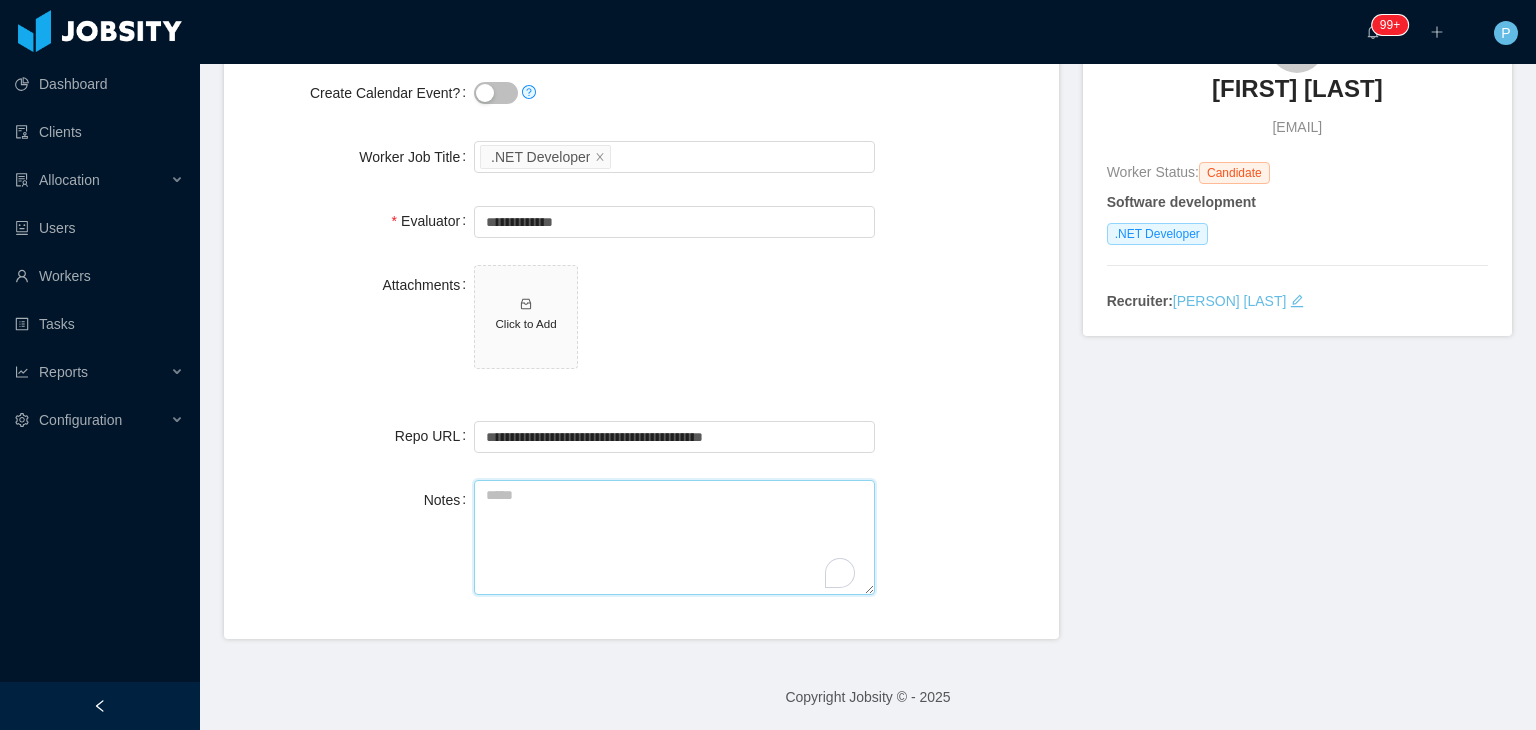 paste on "**********" 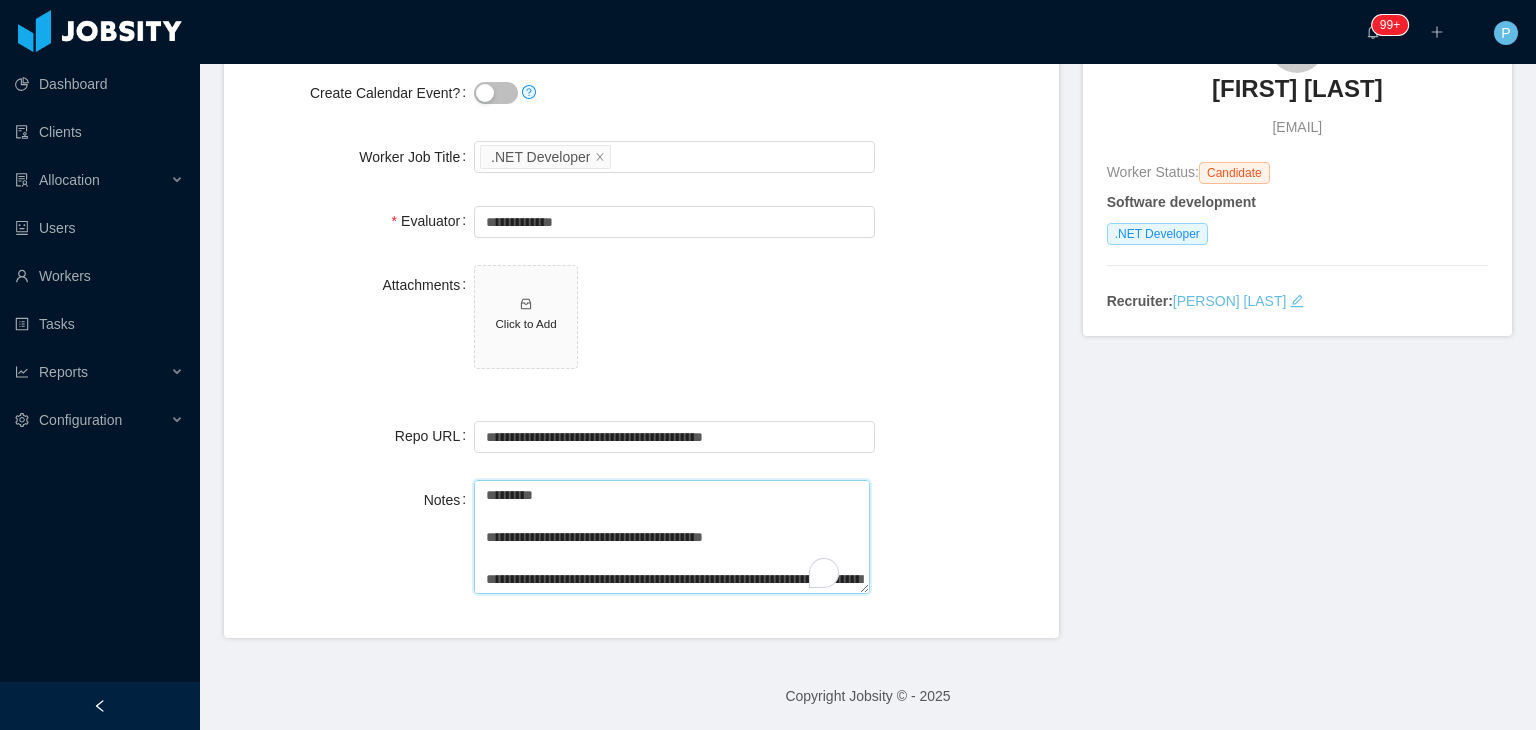 scroll, scrollTop: 246, scrollLeft: 0, axis: vertical 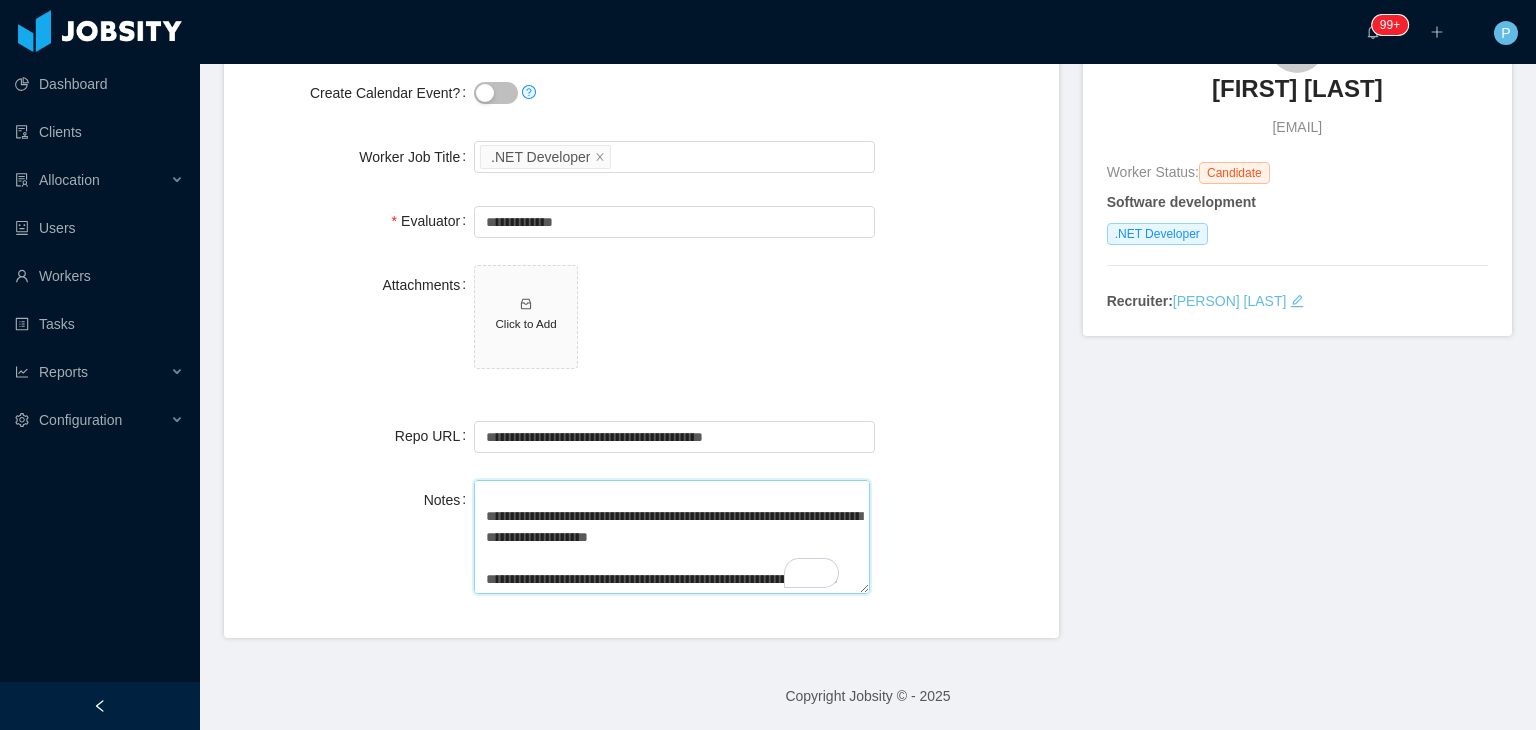 type on "**********" 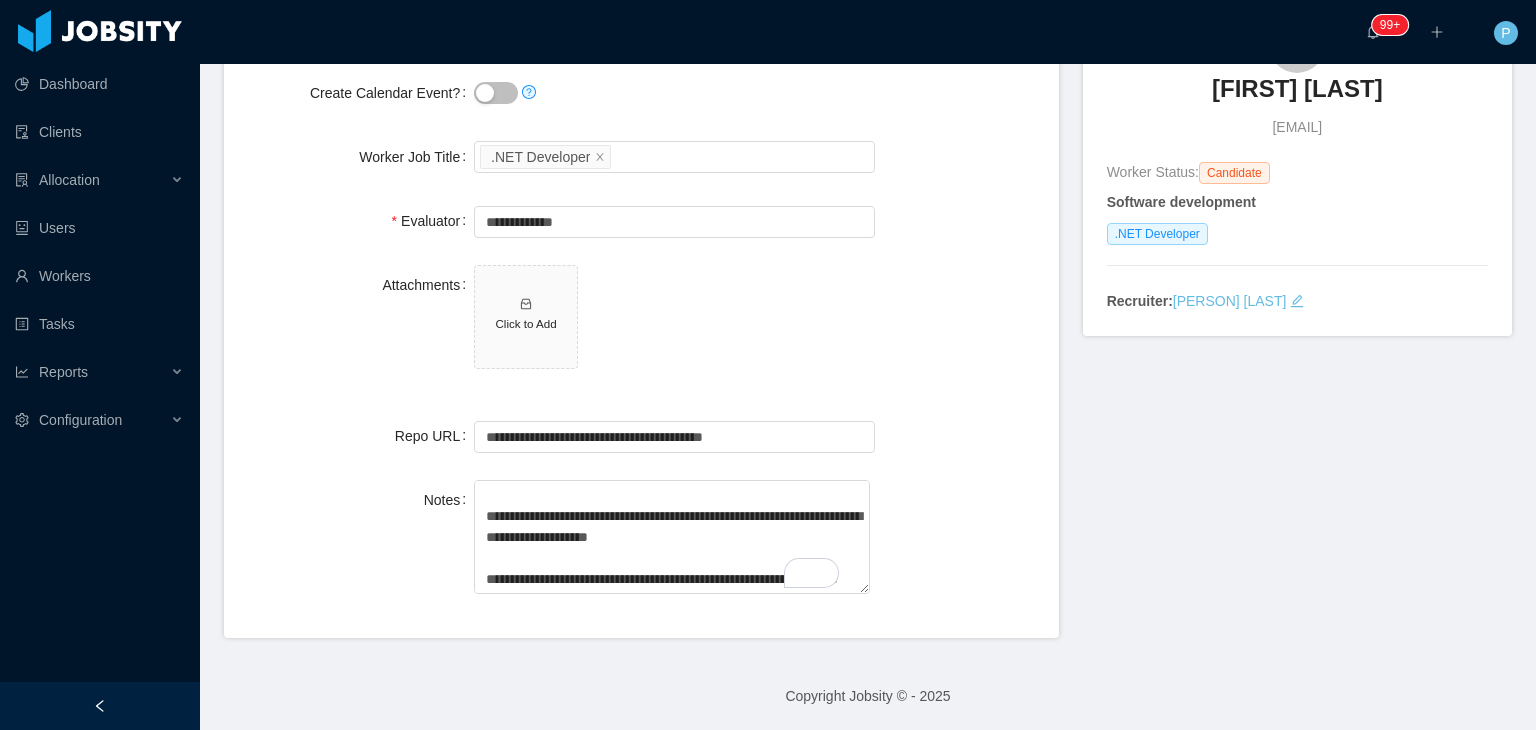click on "Attachments Click to Add" at bounding box center [641, 328] 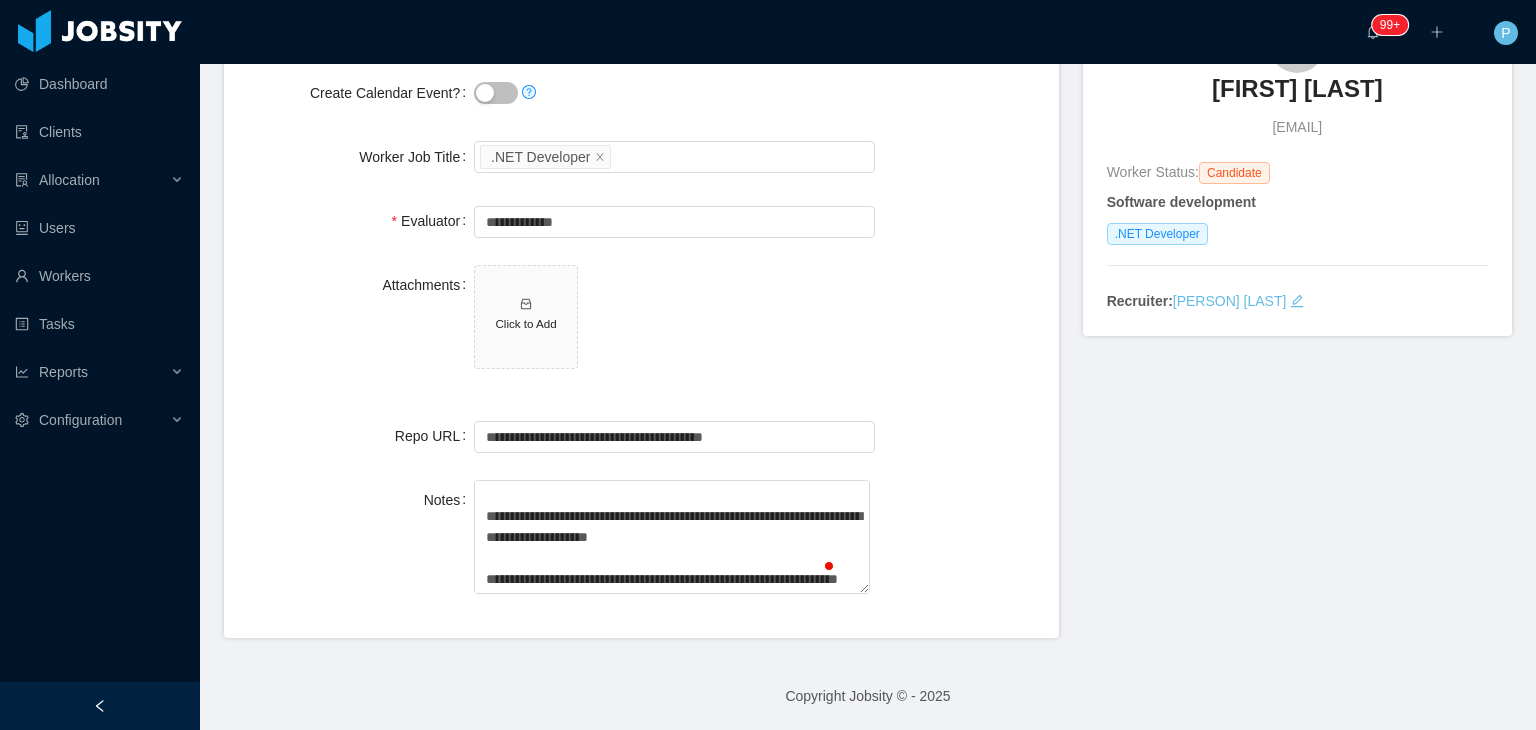 scroll, scrollTop: 246, scrollLeft: 0, axis: vertical 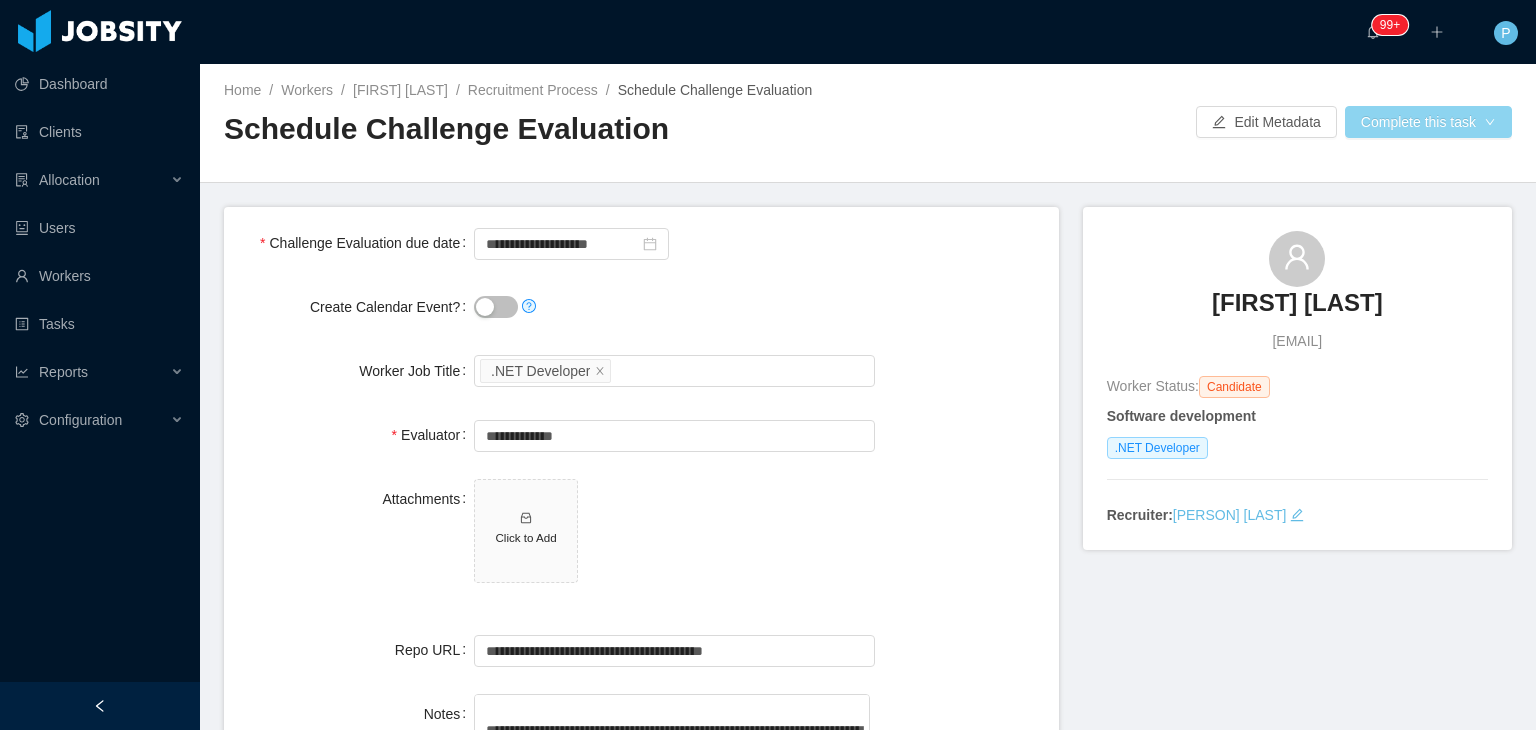 click on "Complete this task" at bounding box center (1428, 122) 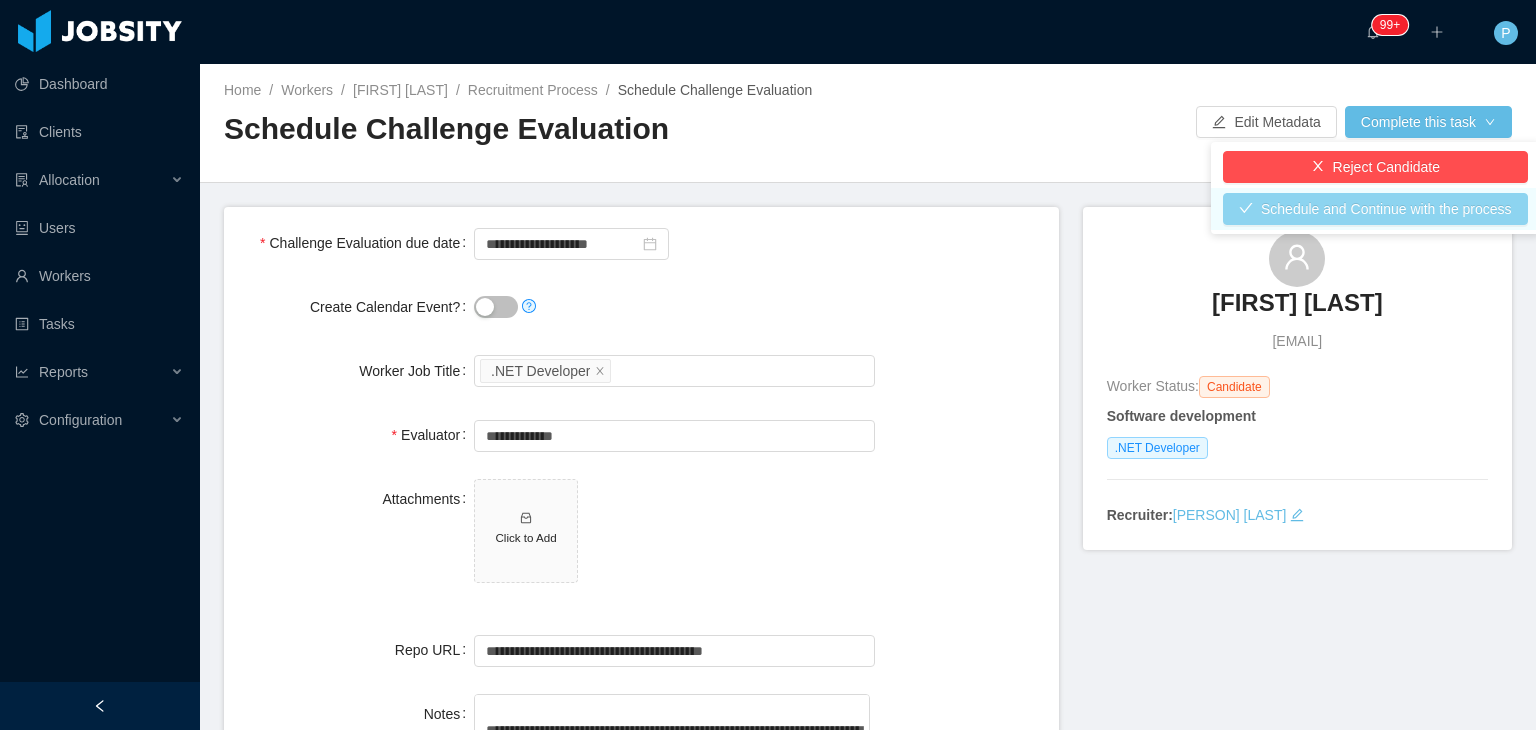 click on "Schedule and Continue with the process" at bounding box center [1375, 209] 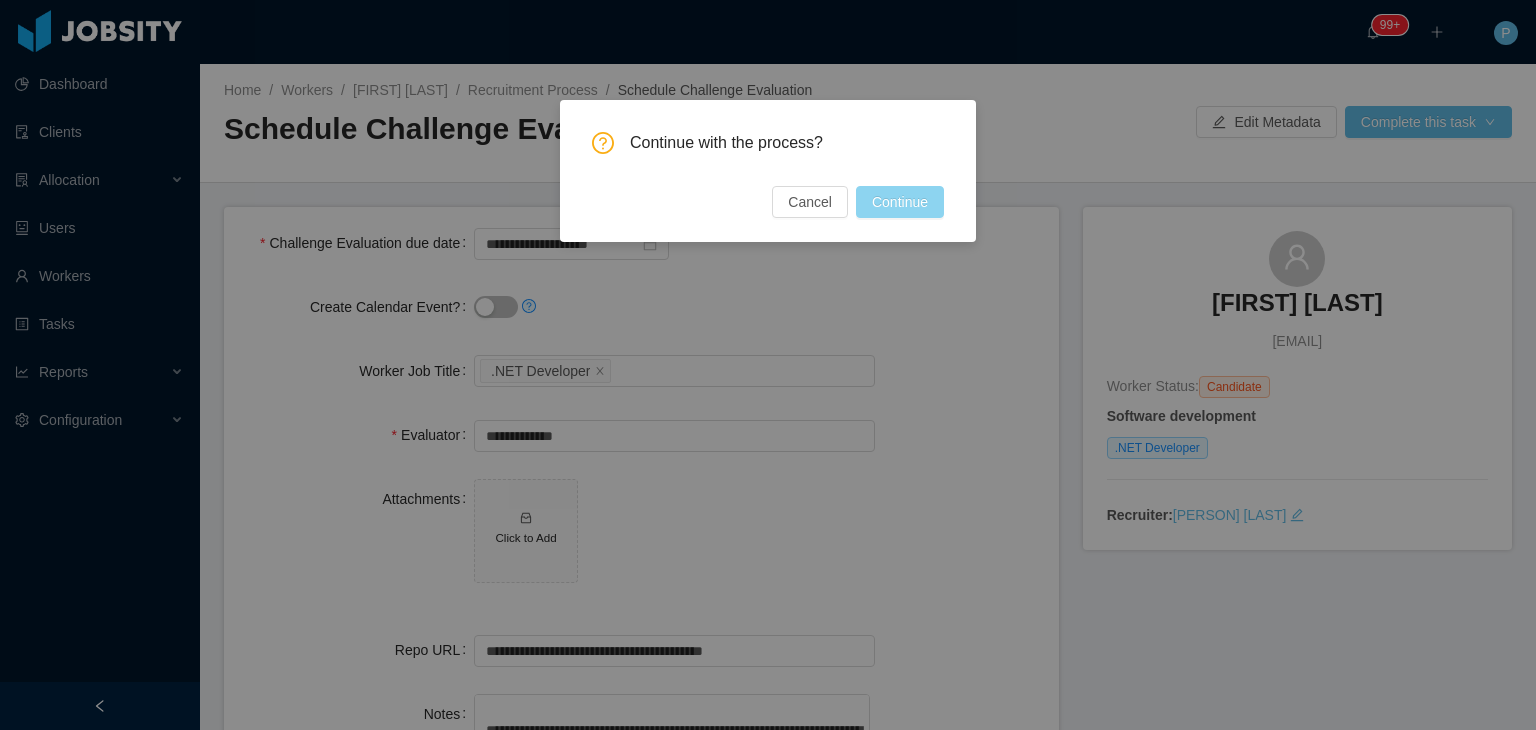click on "Continue" at bounding box center (900, 202) 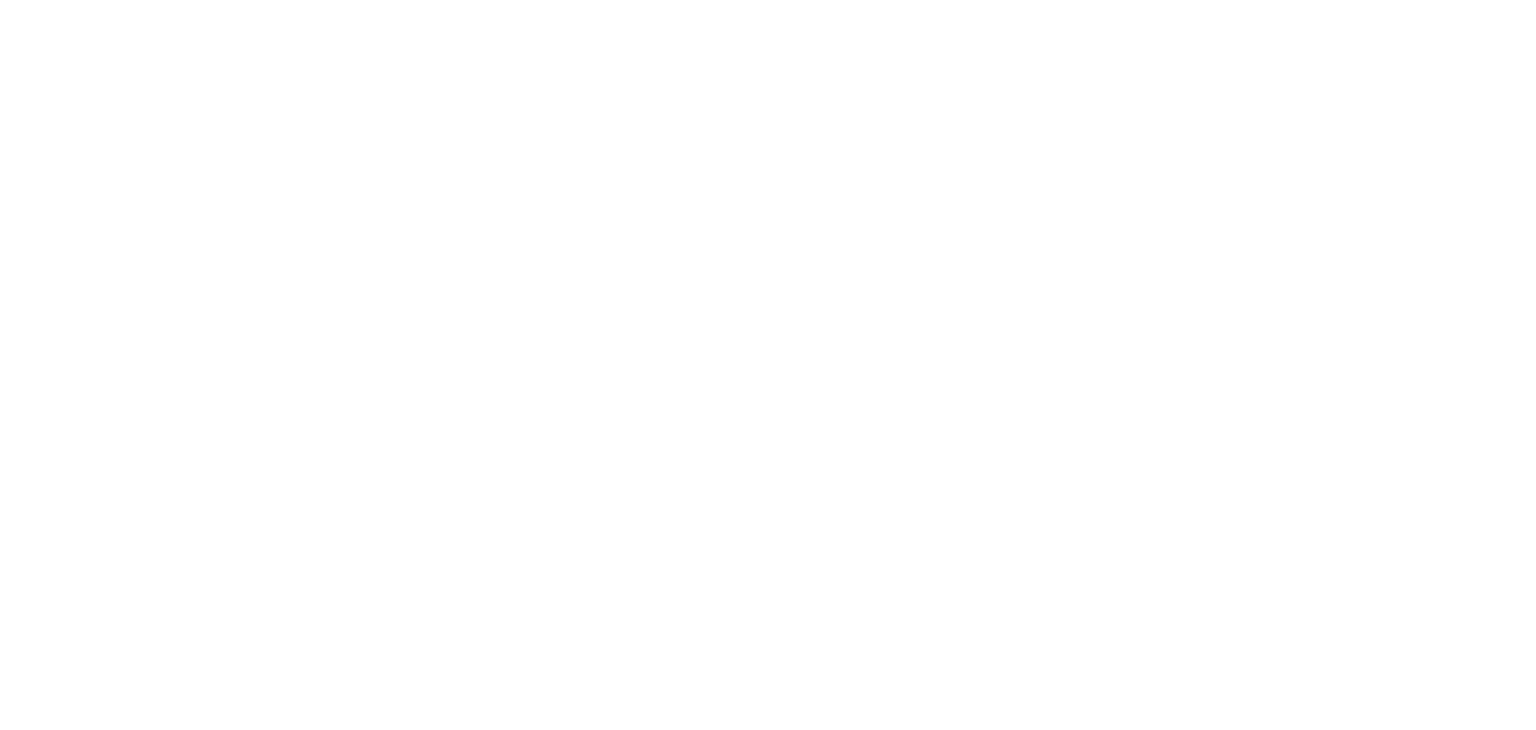 scroll, scrollTop: 0, scrollLeft: 0, axis: both 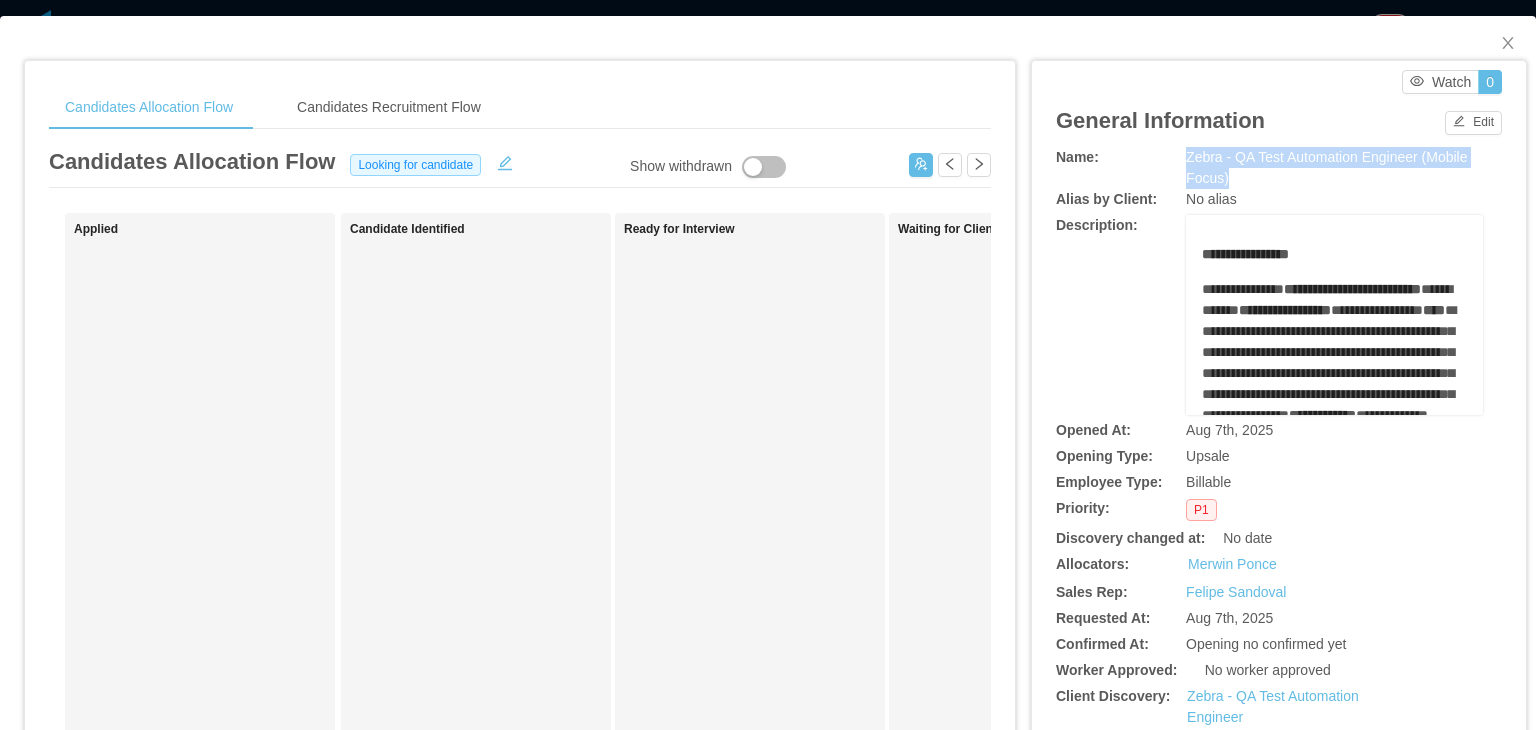drag, startPoint x: 1215, startPoint y: 178, endPoint x: 1168, endPoint y: 156, distance: 51.894123 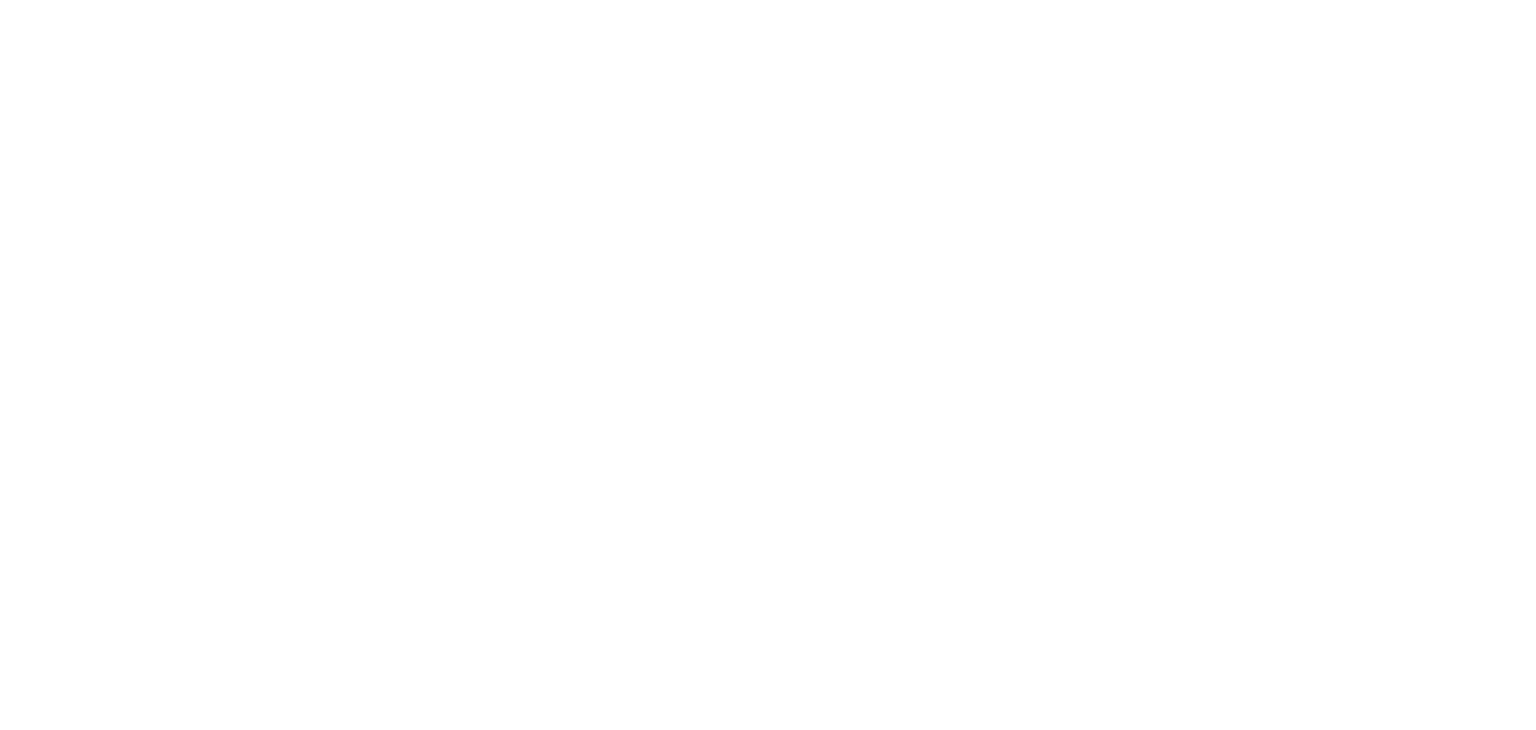 scroll, scrollTop: 0, scrollLeft: 0, axis: both 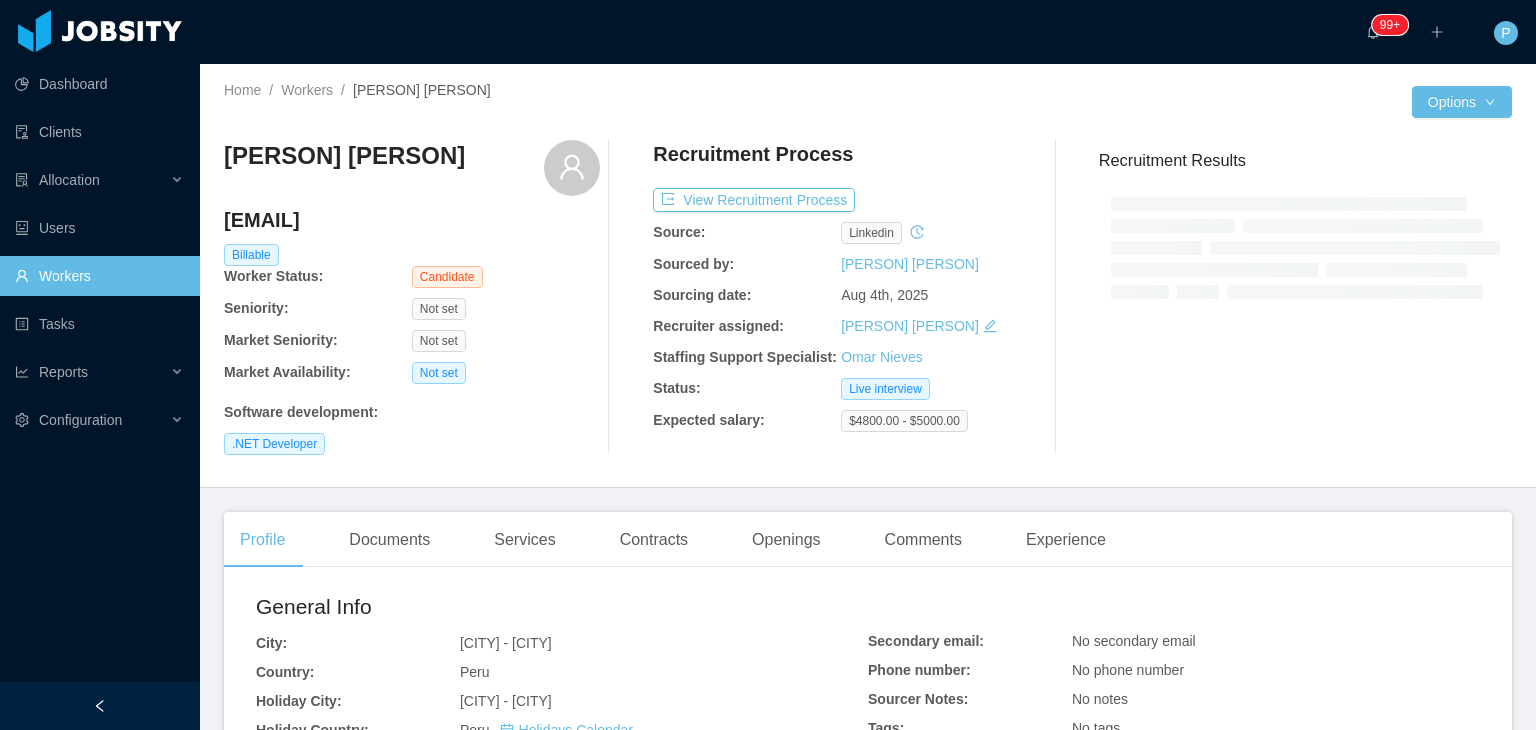 click on "Home / Workers / Joel Pacheco /   Options Joel Pacheco jpachecov89@gmail.com  Billable  Worker Status: Candidate Seniority:  Not set  Market Seniority:  Not set  Market Availability: Not set Software development : .NET Developer Recruitment Process View Recruitment Process  Source: linkedin Sourced by: Paola Cóndor Andrade Sourcing date: Aug 4th, 2025 Recruiter assigned: Paola Cóndor Andrade   Staffing Support Specialist: Omar Nieves Status: Live interview Expected salary: $4800.00 - $5000.00 Recruitment Results" at bounding box center [868, 276] 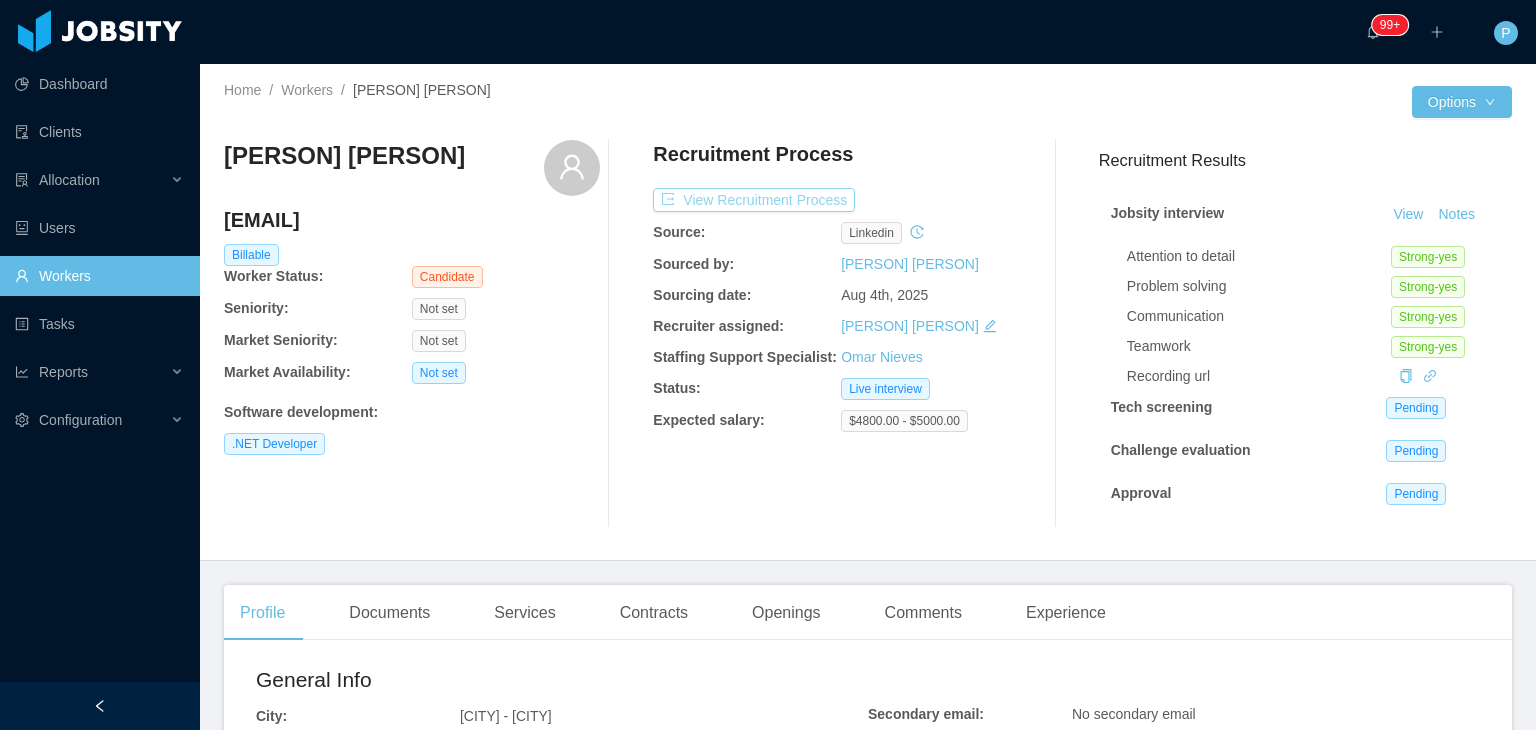 click on "View Recruitment Process" at bounding box center [754, 200] 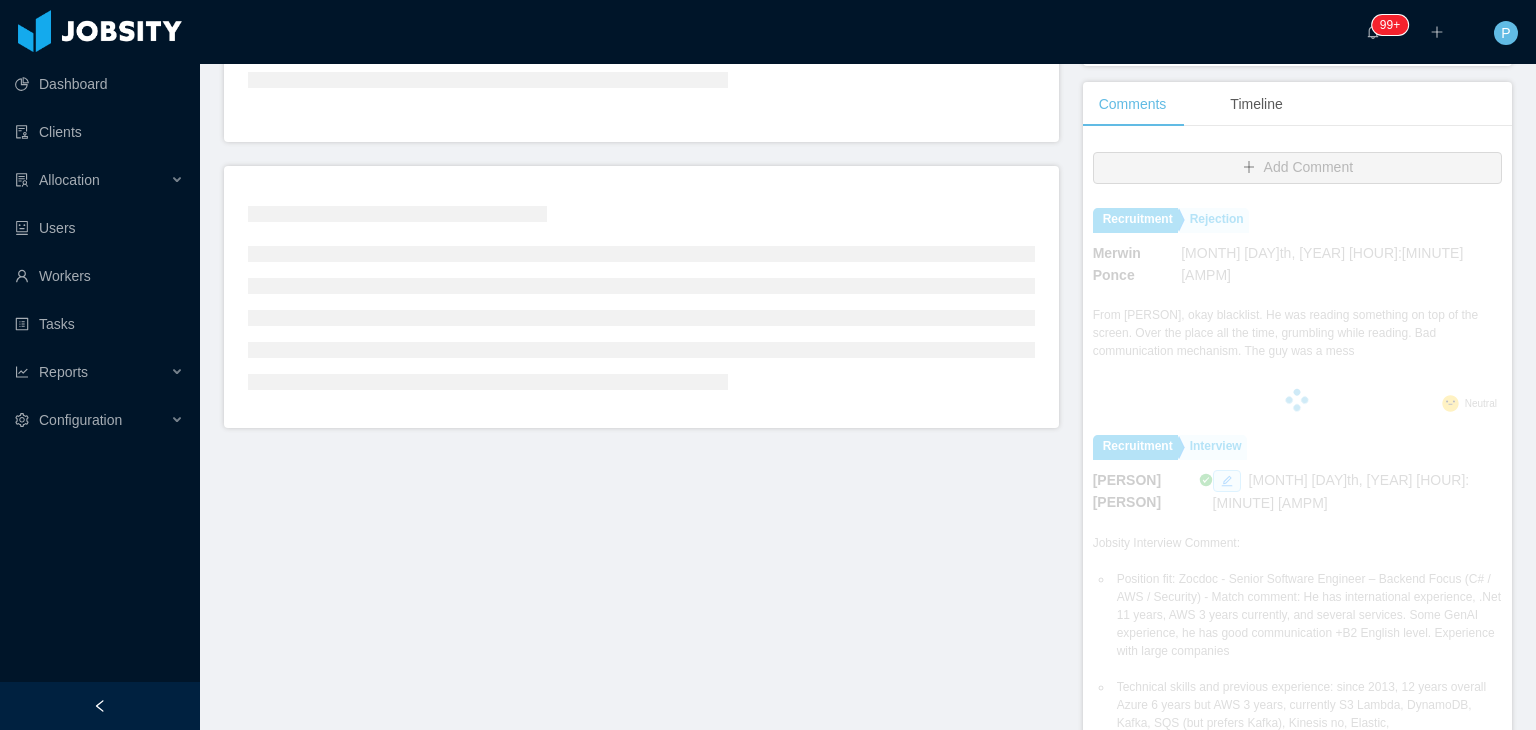 scroll, scrollTop: 412, scrollLeft: 0, axis: vertical 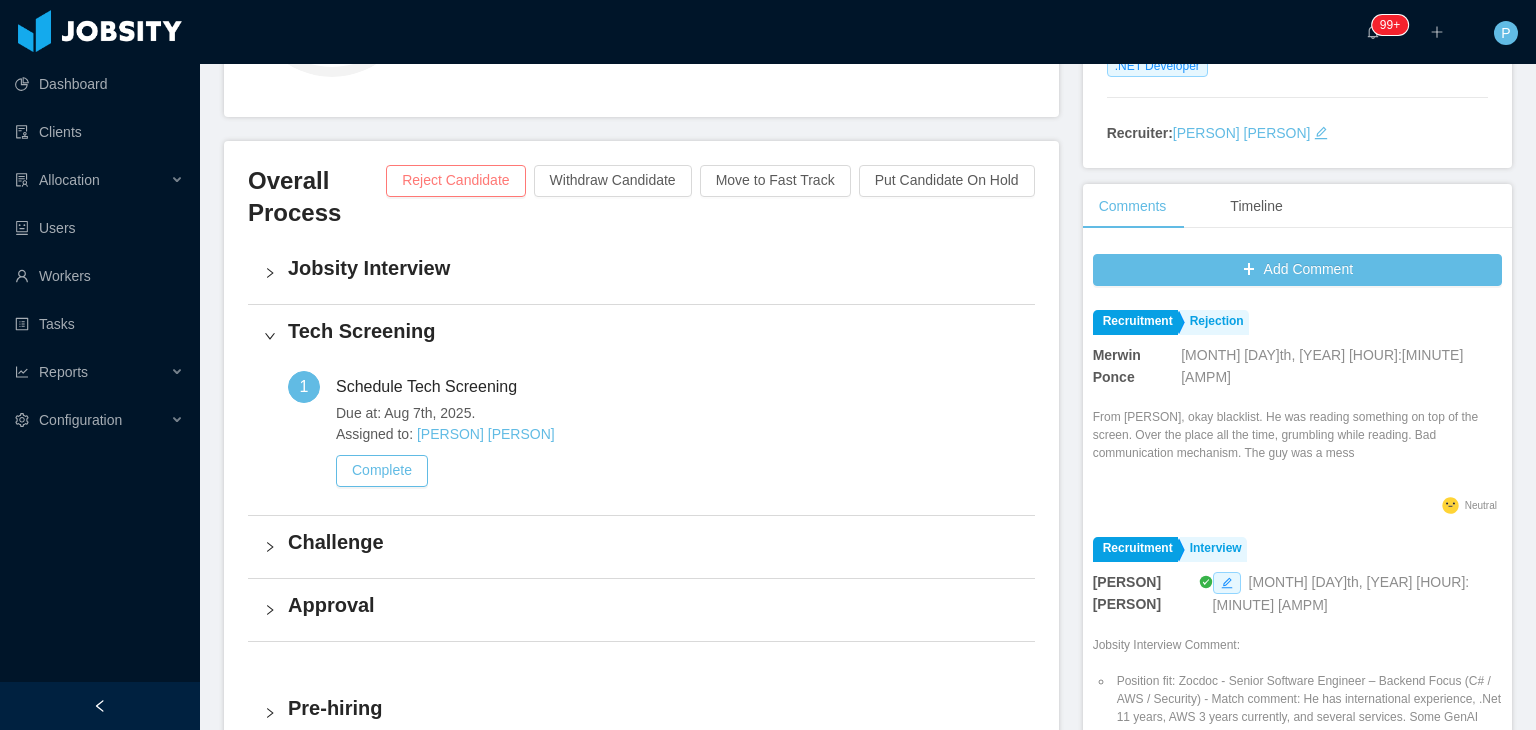 click on "Reject Candidate" at bounding box center (455, 181) 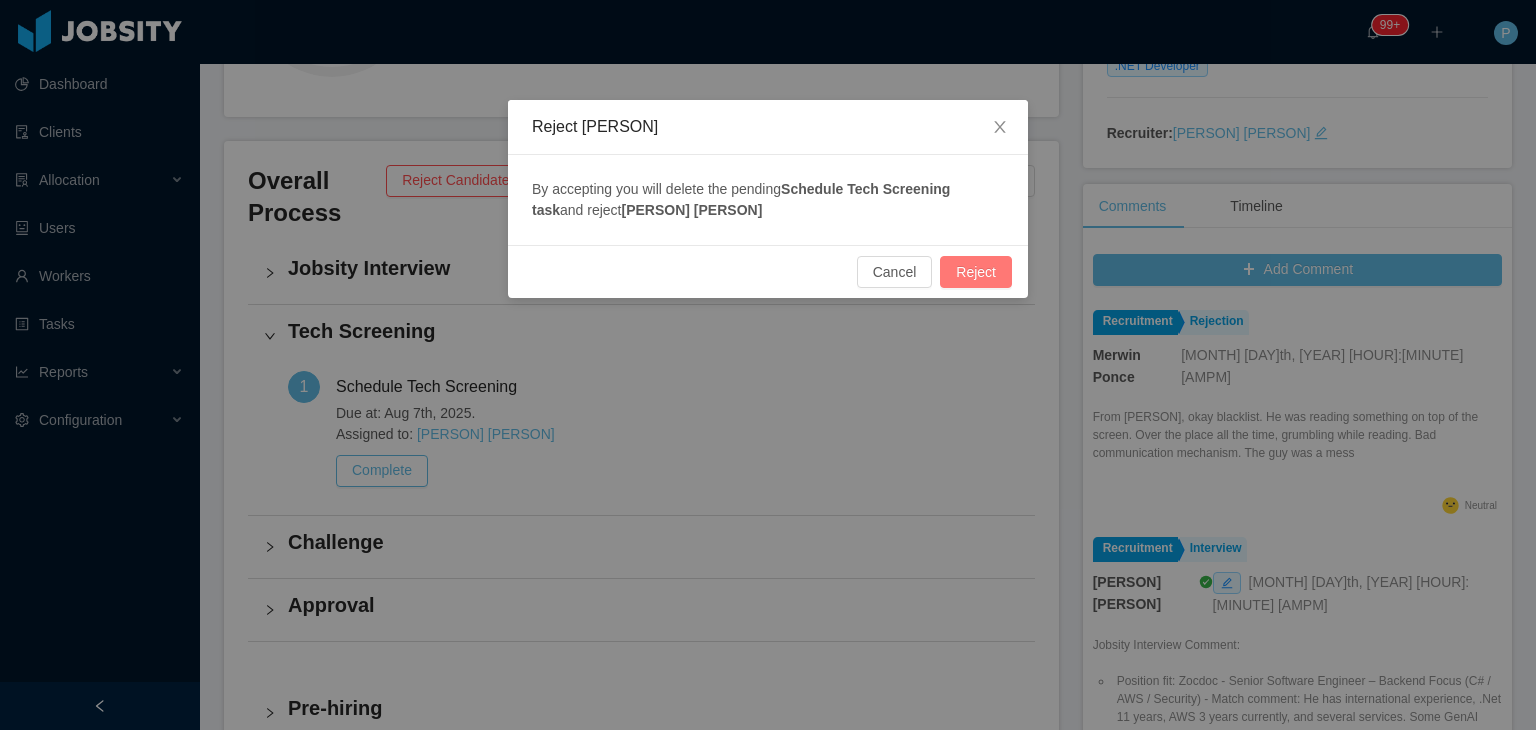 click on "Reject" at bounding box center (976, 272) 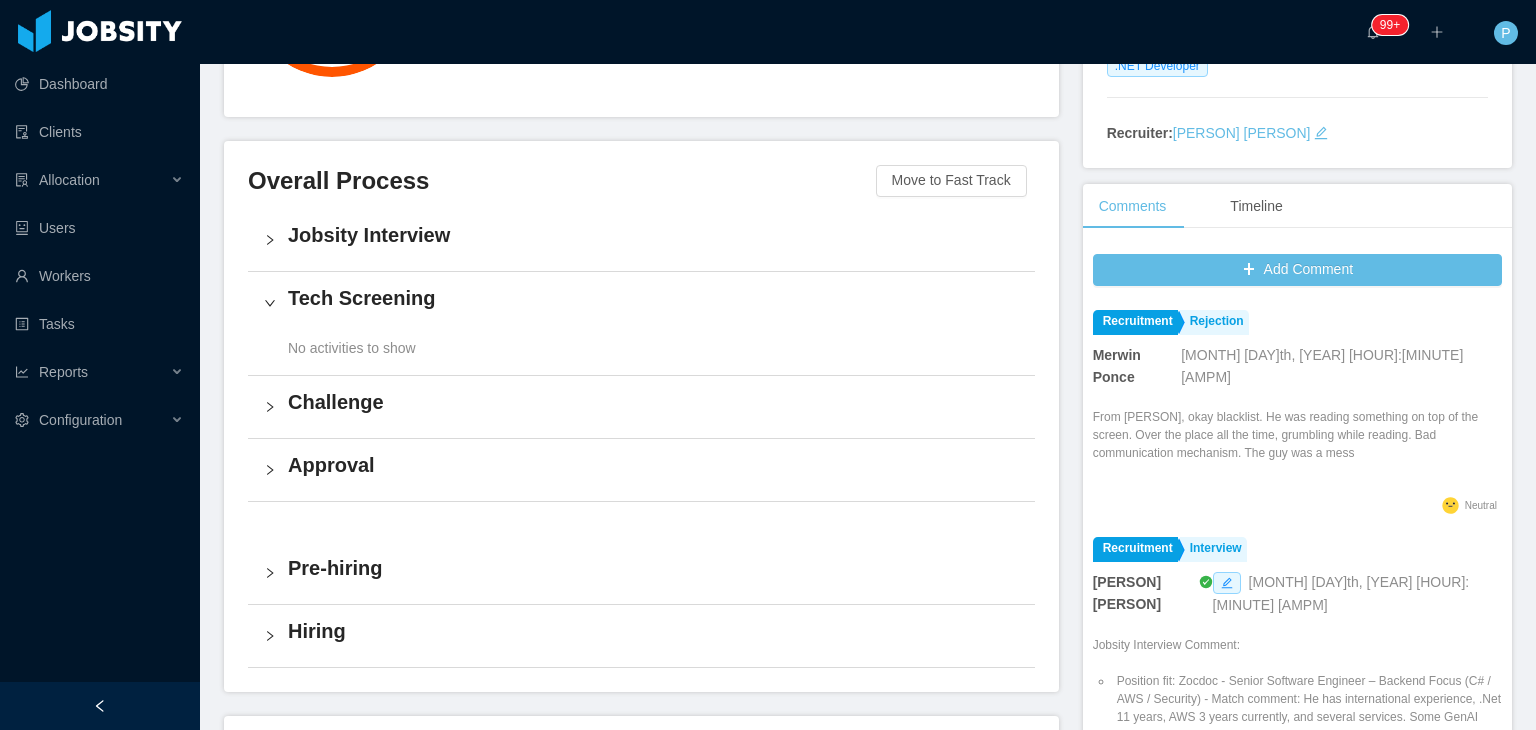 scroll, scrollTop: 74, scrollLeft: 0, axis: vertical 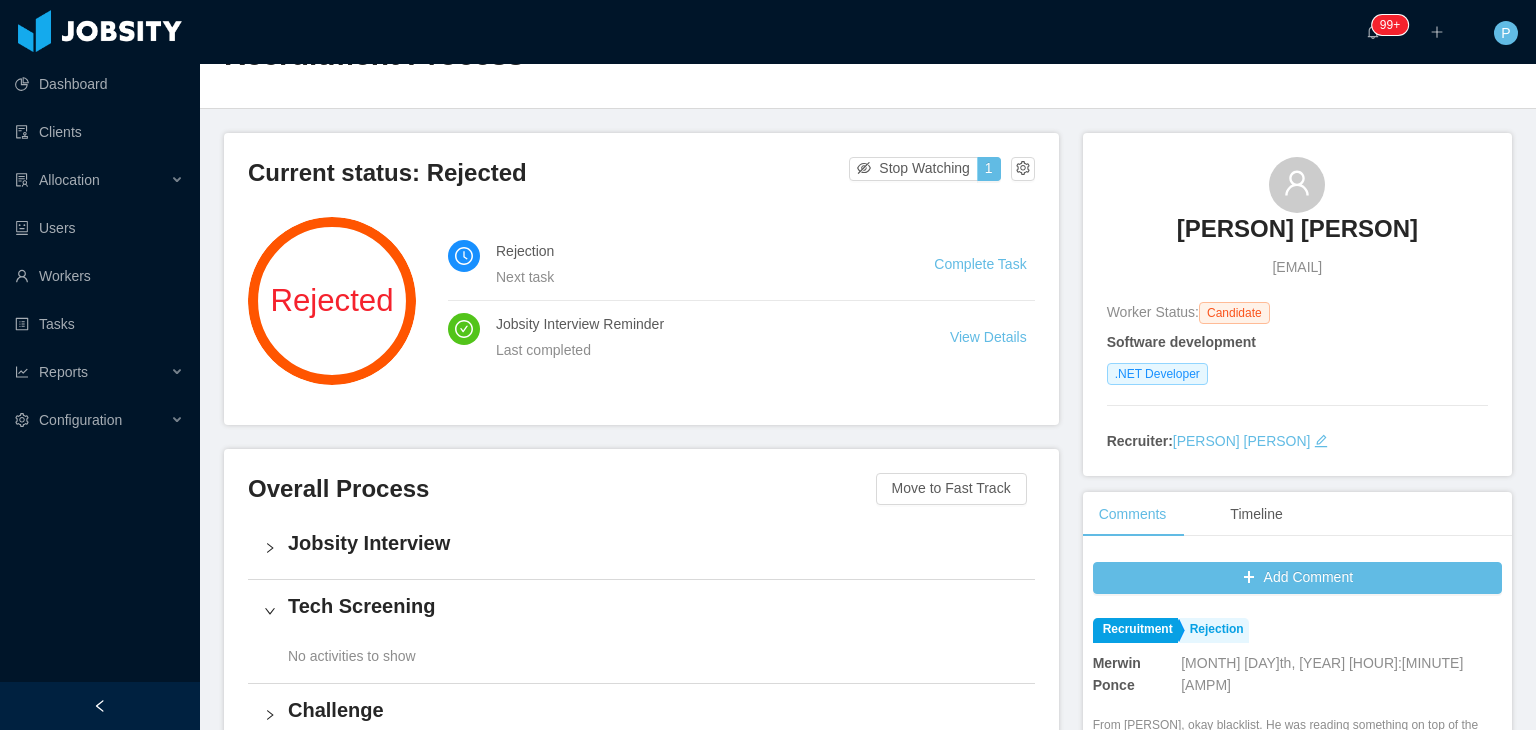 click on "Complete Task" at bounding box center [984, 264] 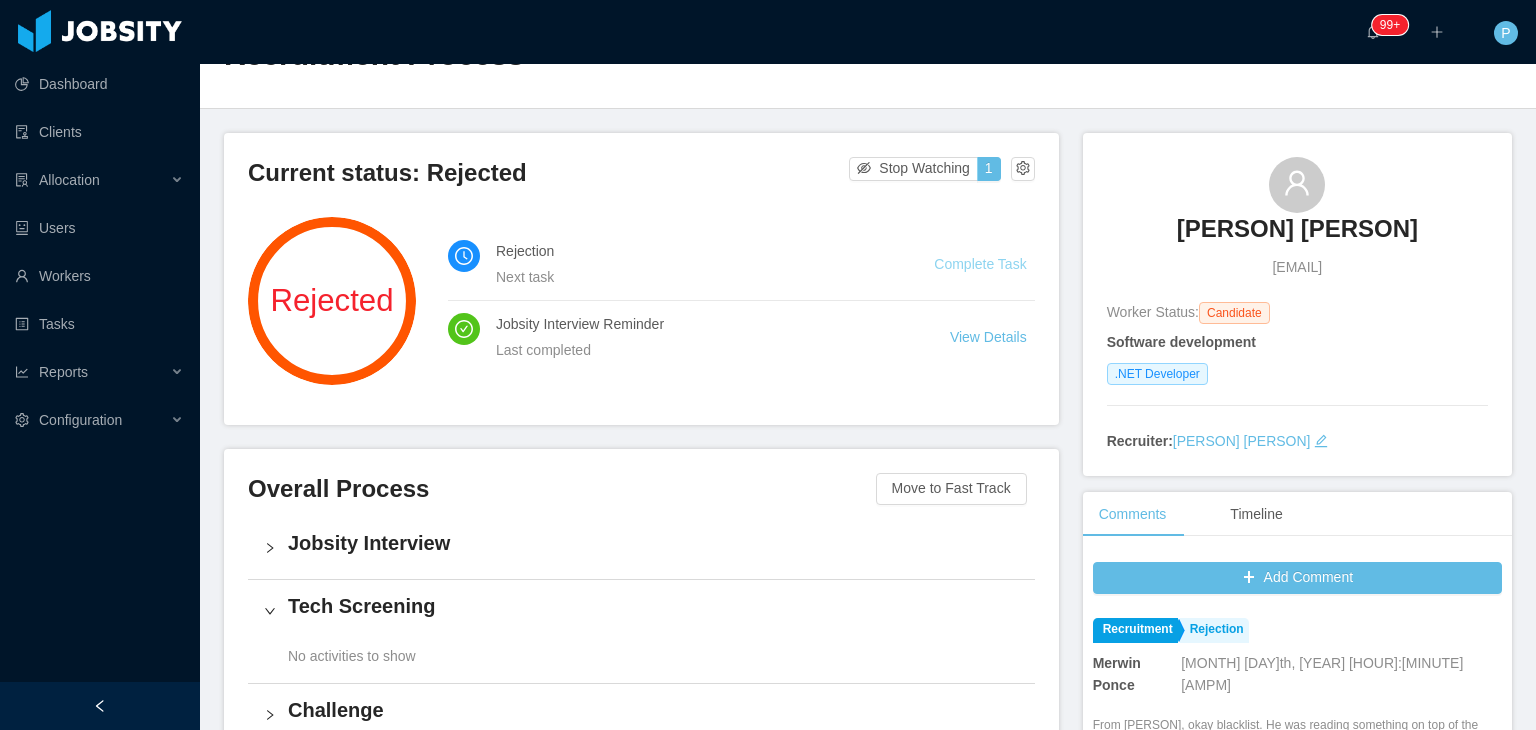 click on "Complete Task" at bounding box center (980, 264) 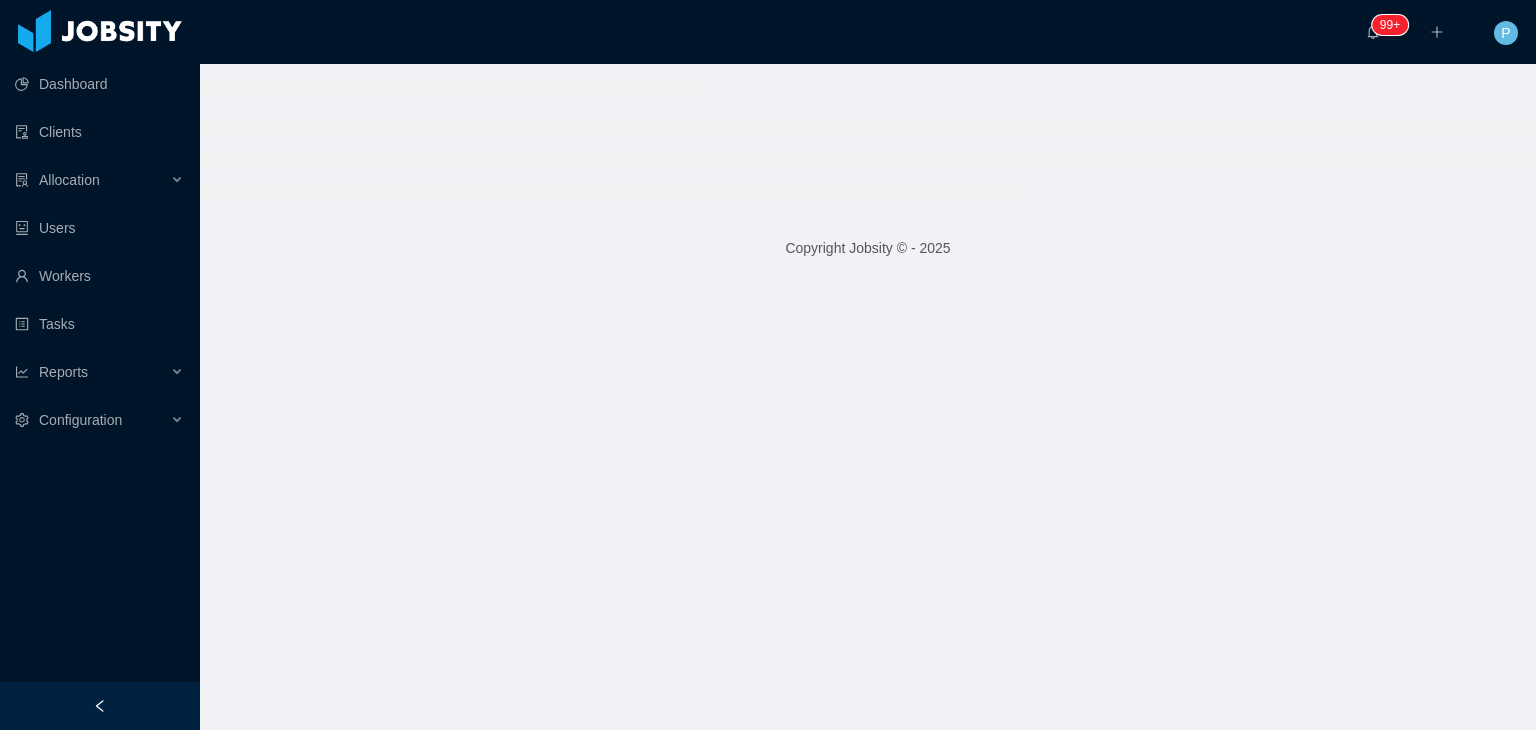 scroll, scrollTop: 0, scrollLeft: 0, axis: both 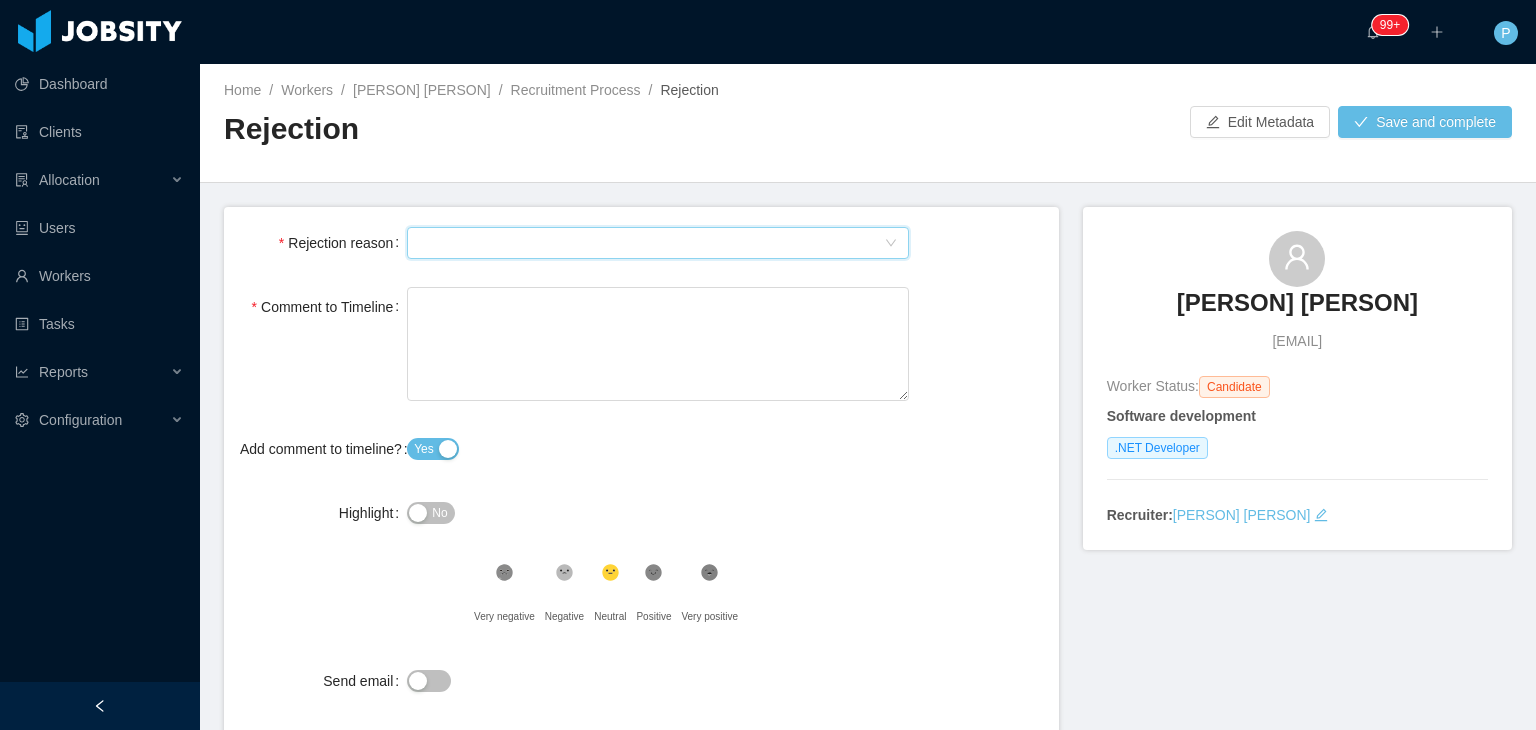 click on "Select Type" at bounding box center (651, 243) 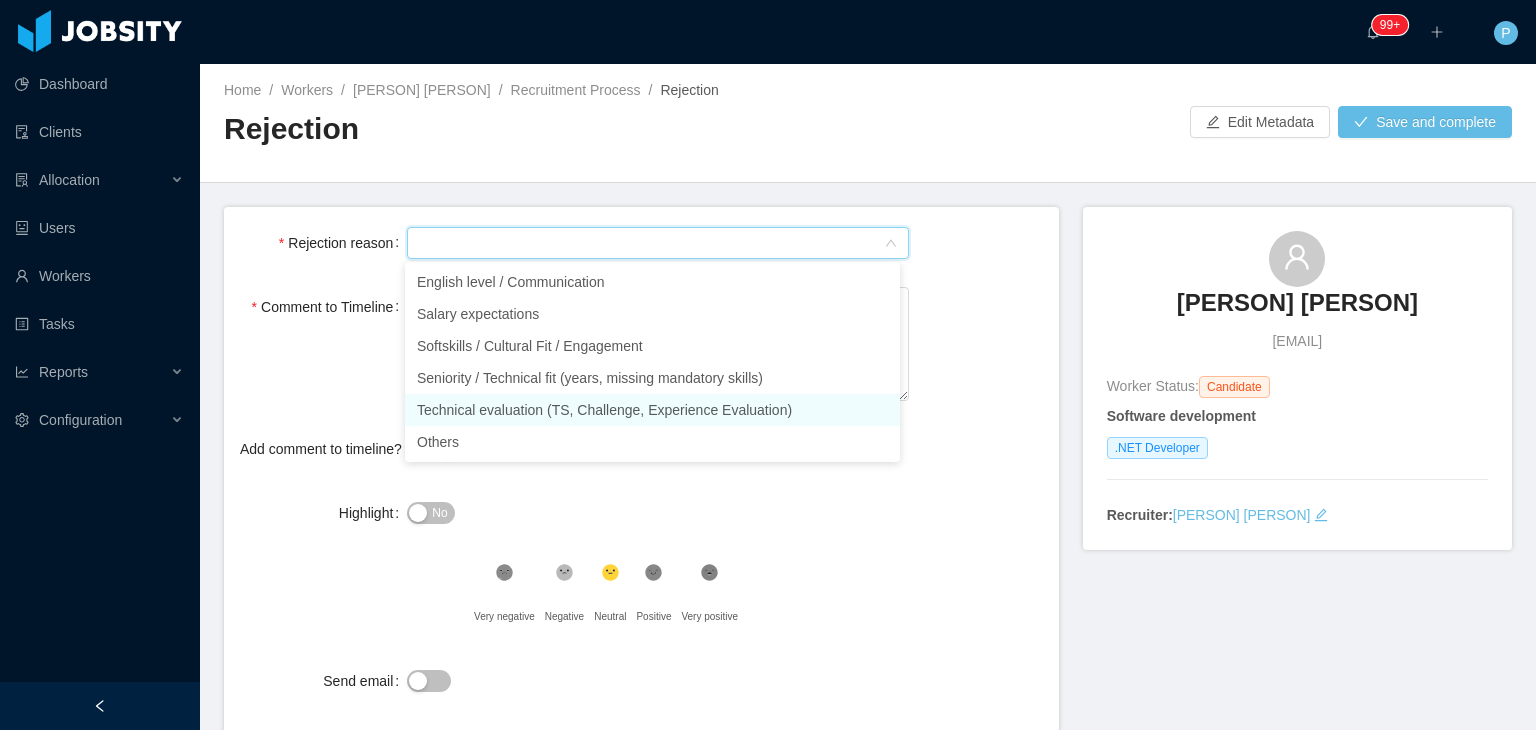 click on "Technical evaluation (TS, Challenge, Experience Evaluation)" at bounding box center [652, 410] 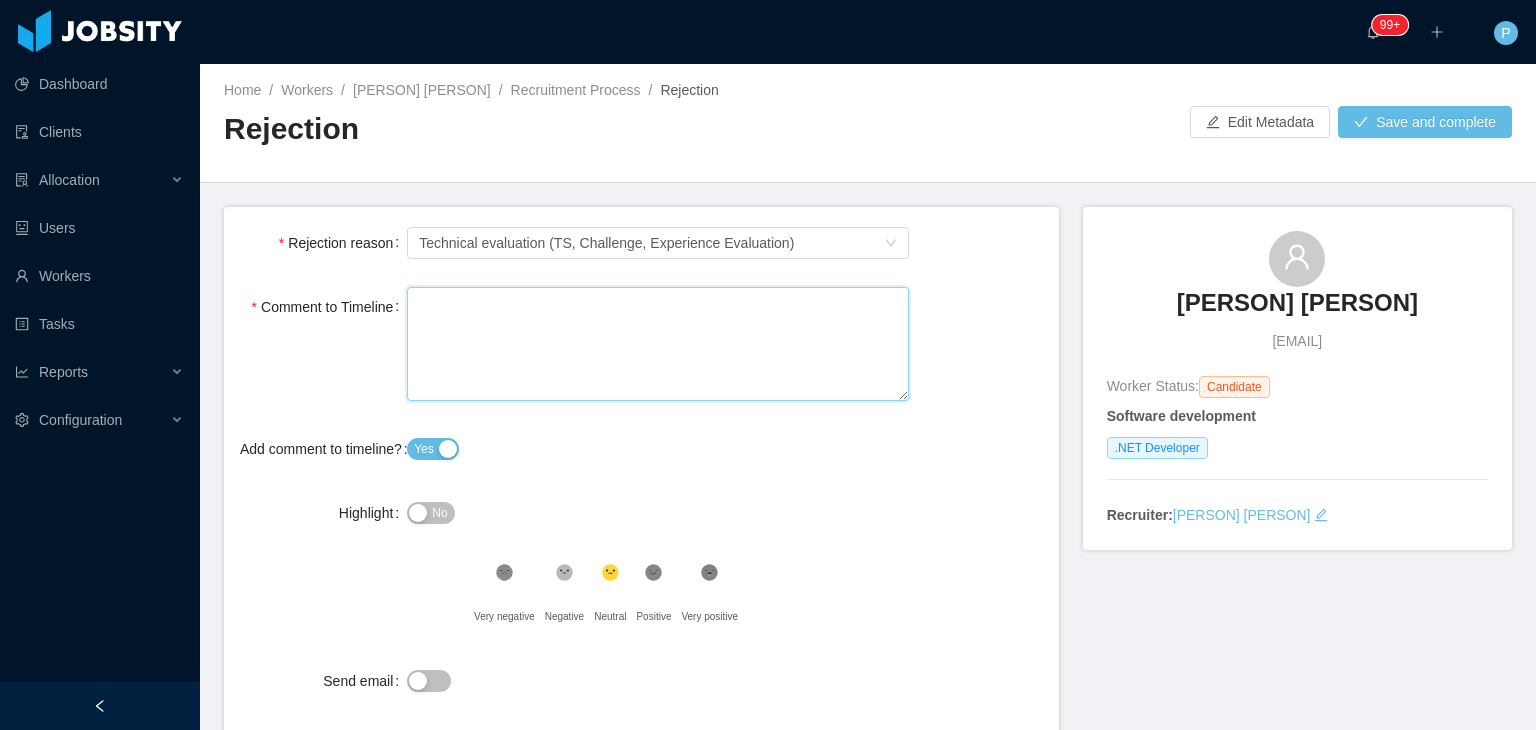 click on "Comment to Timeline" at bounding box center (658, 344) 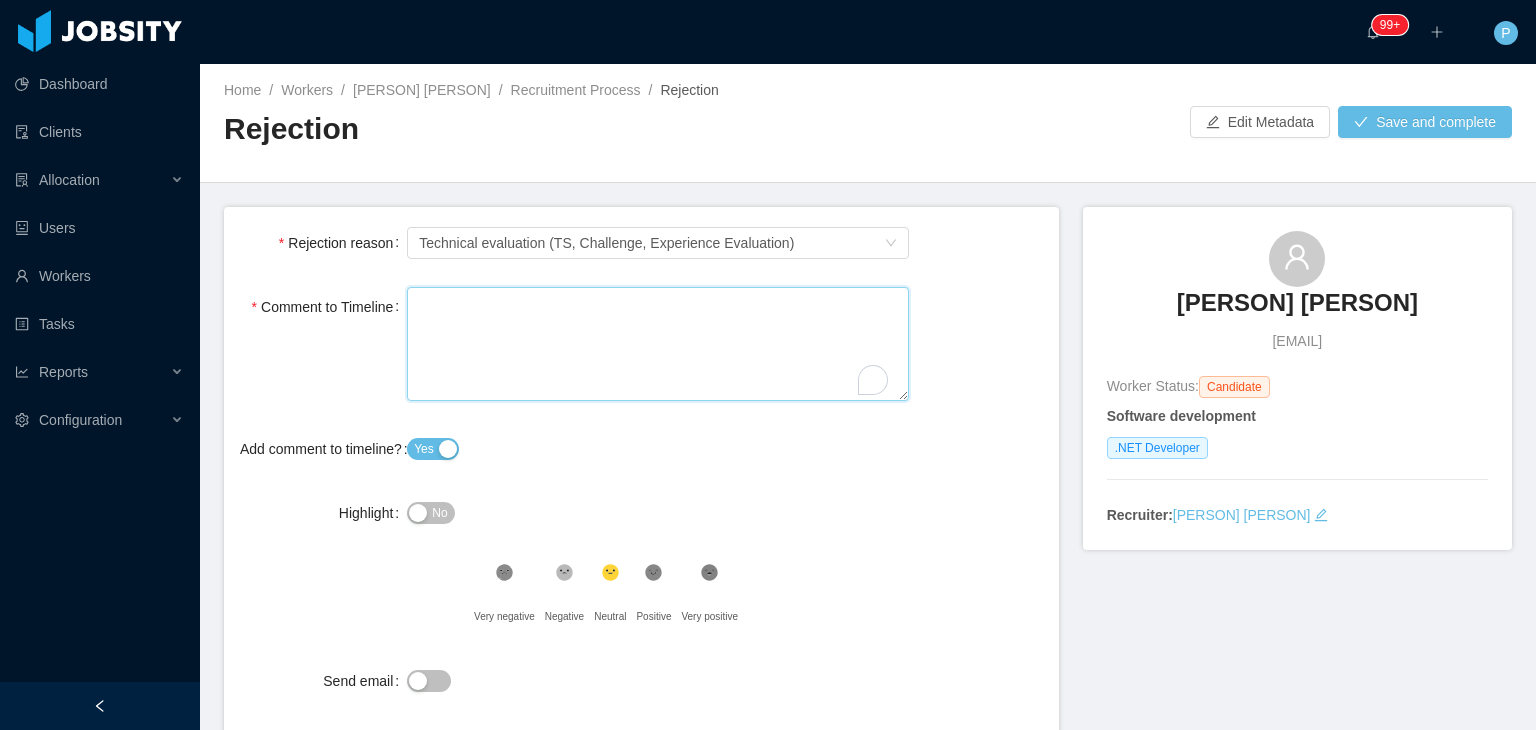 type 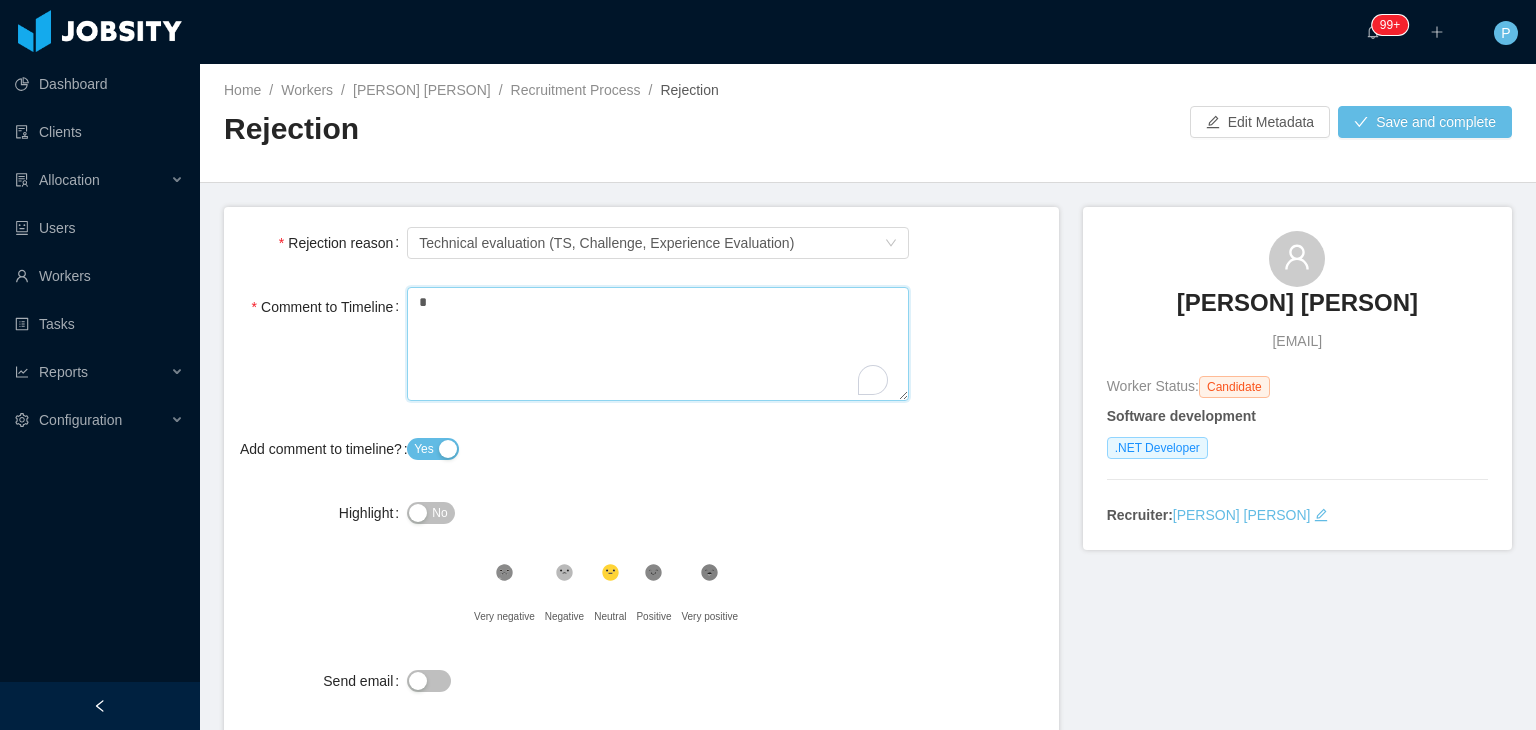 type 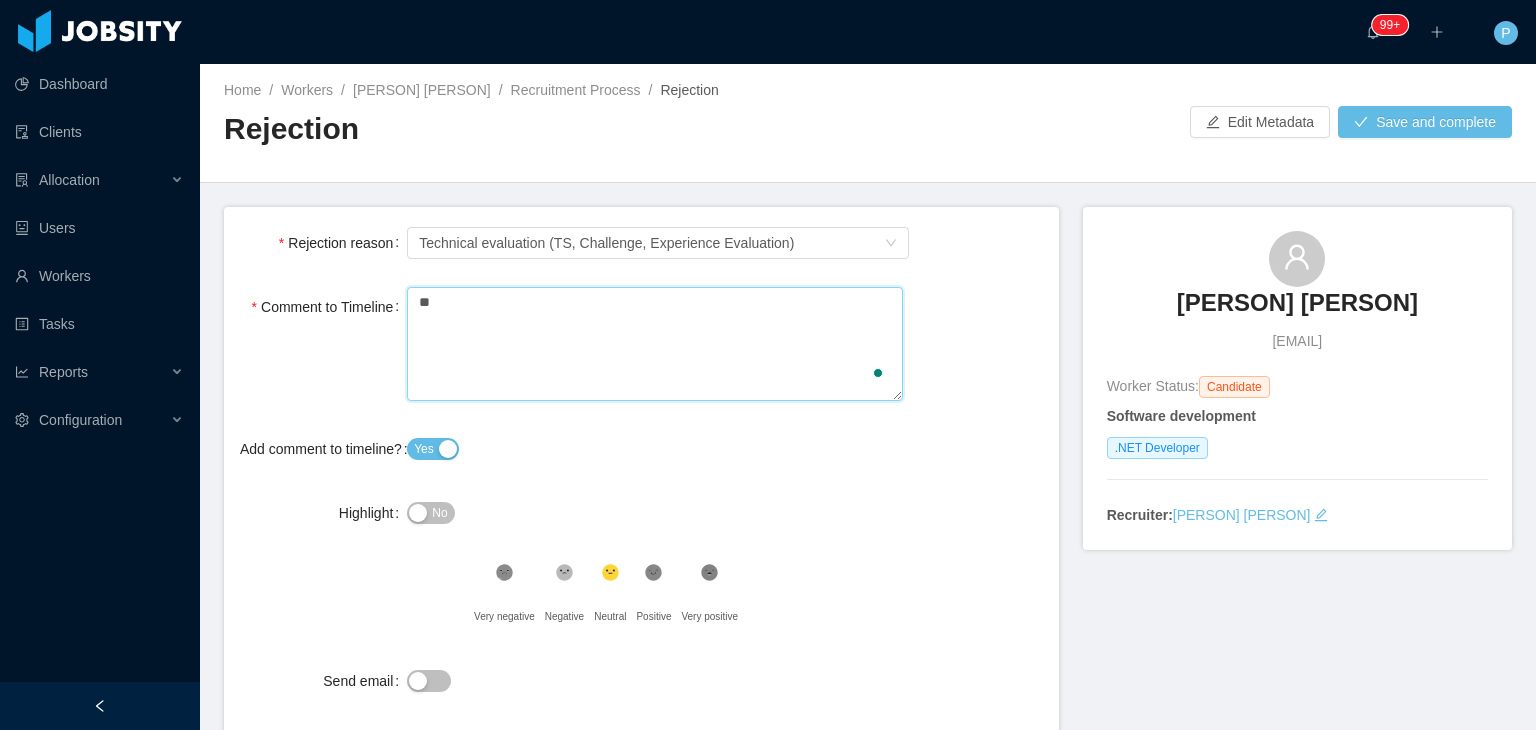 type 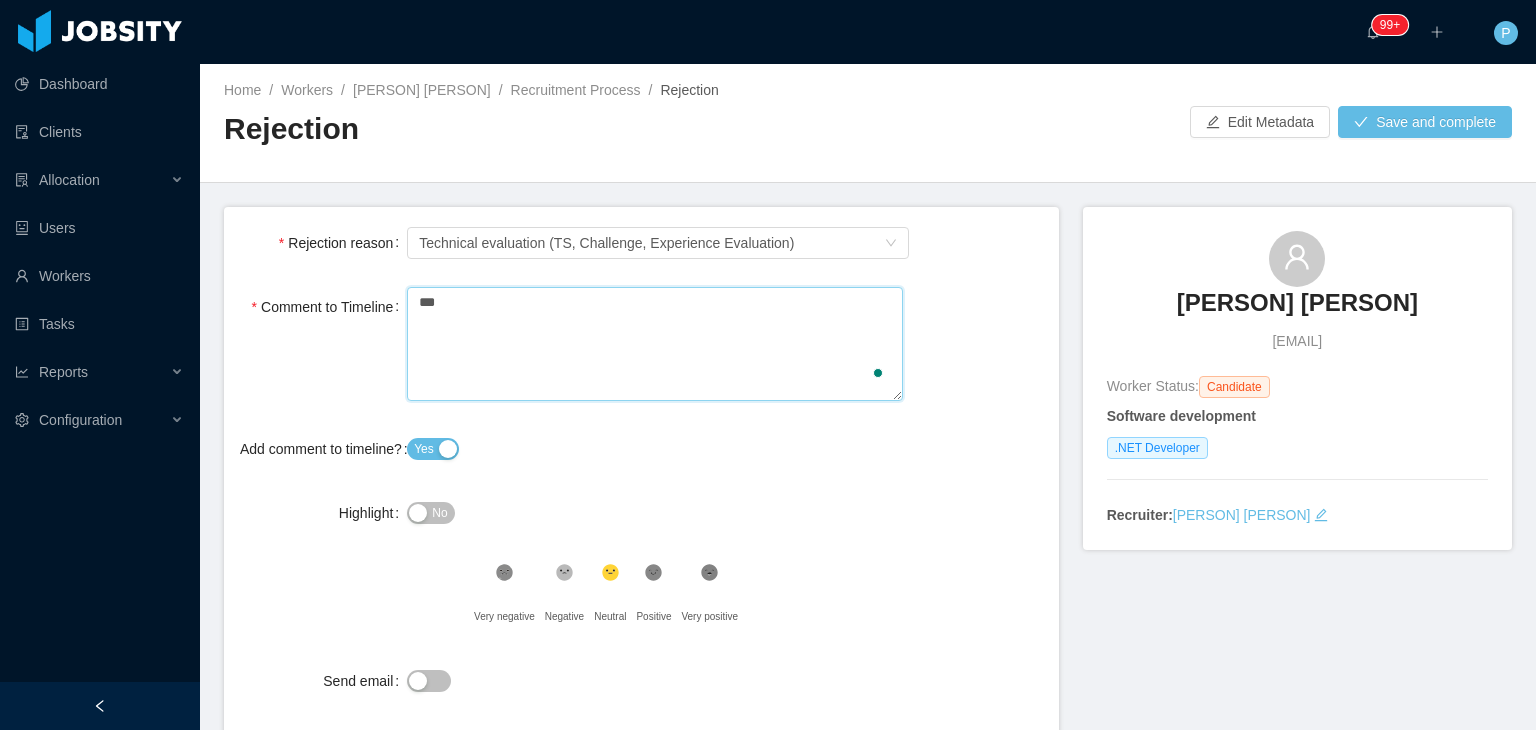 type 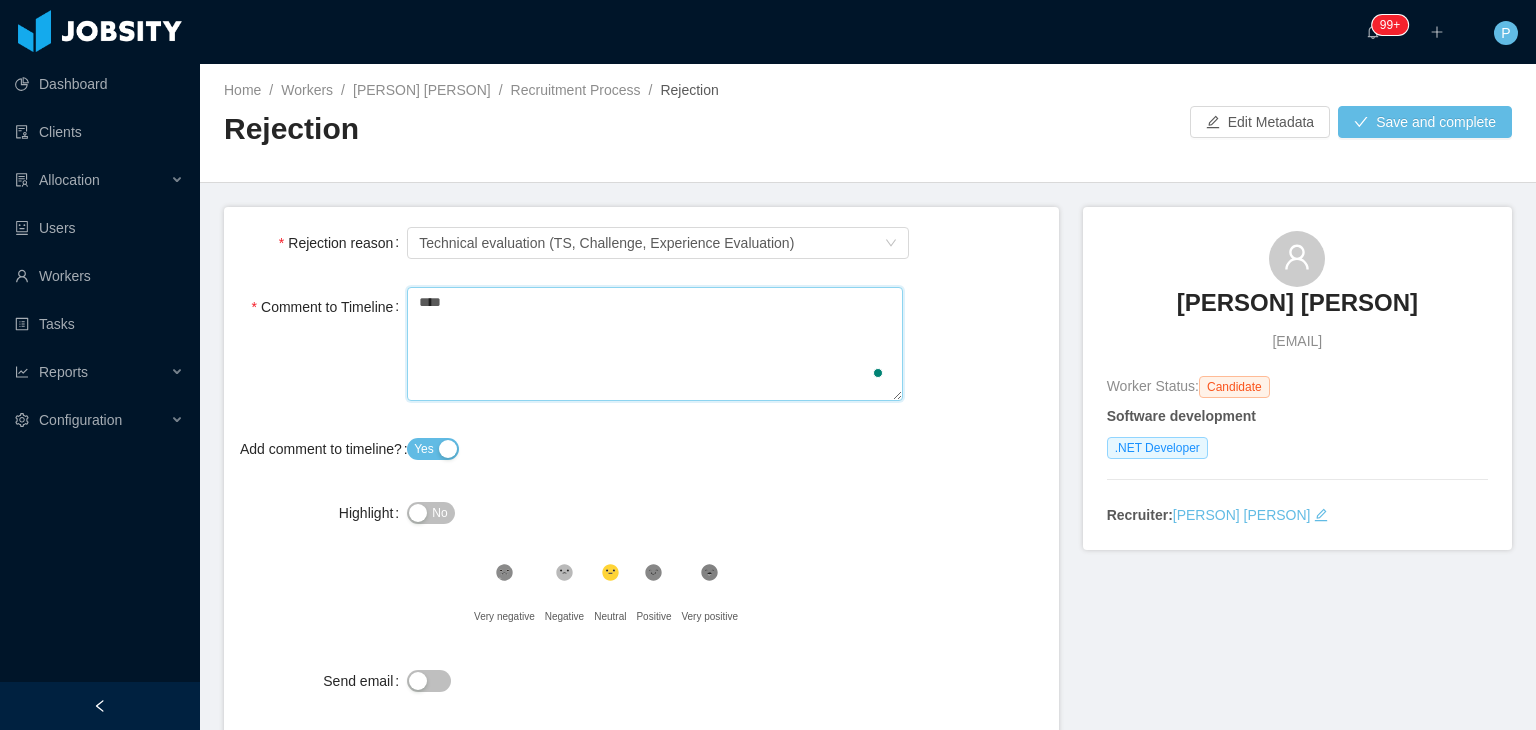 type 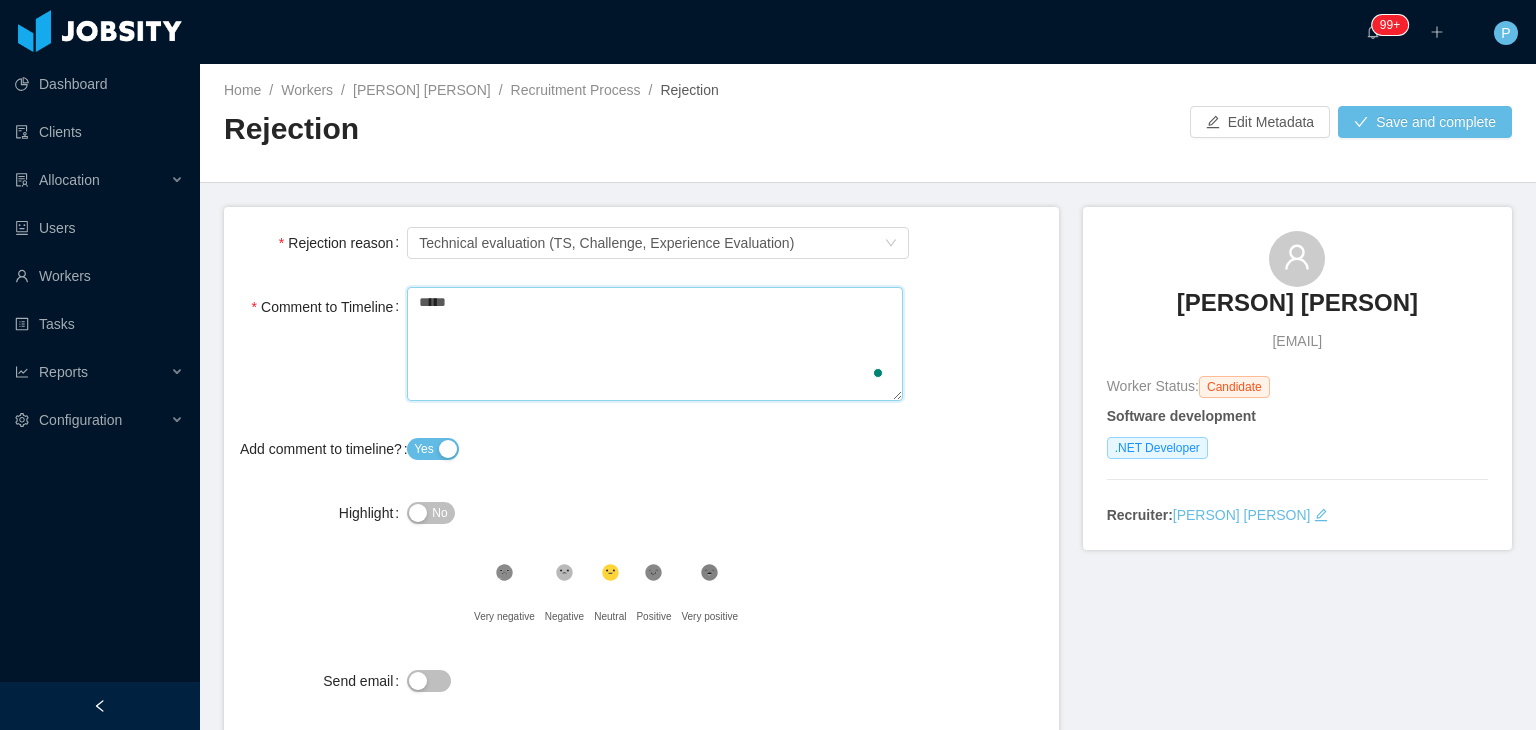 type 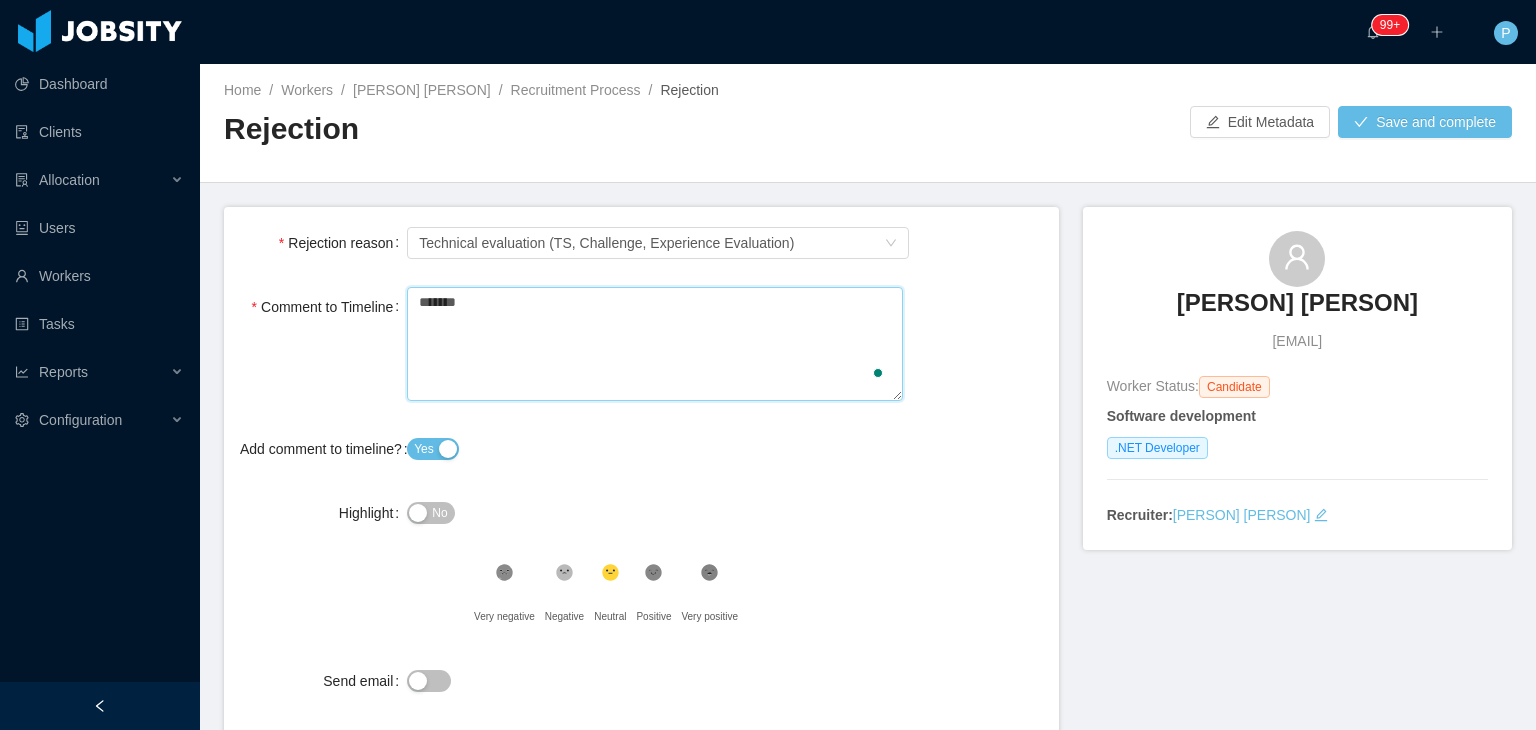type 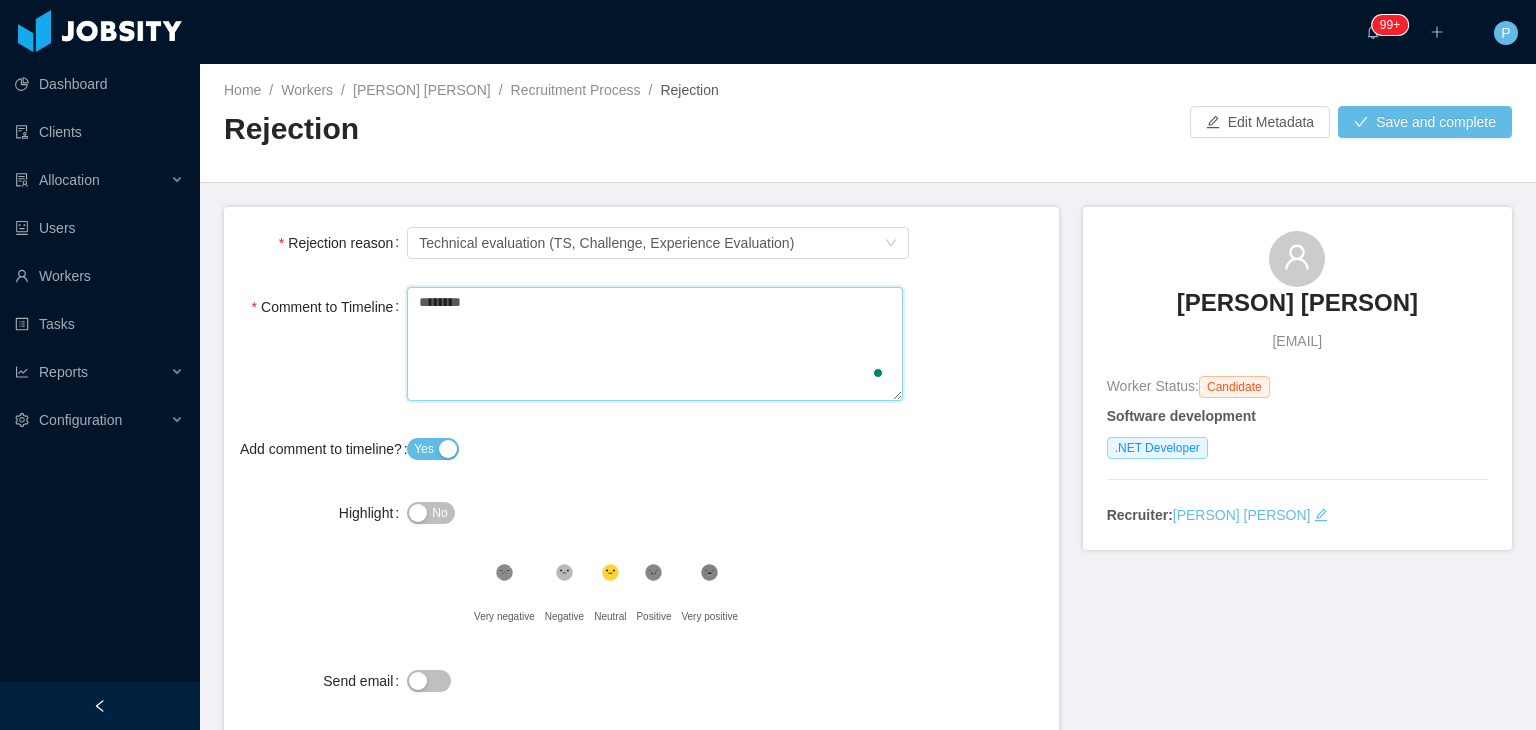 type 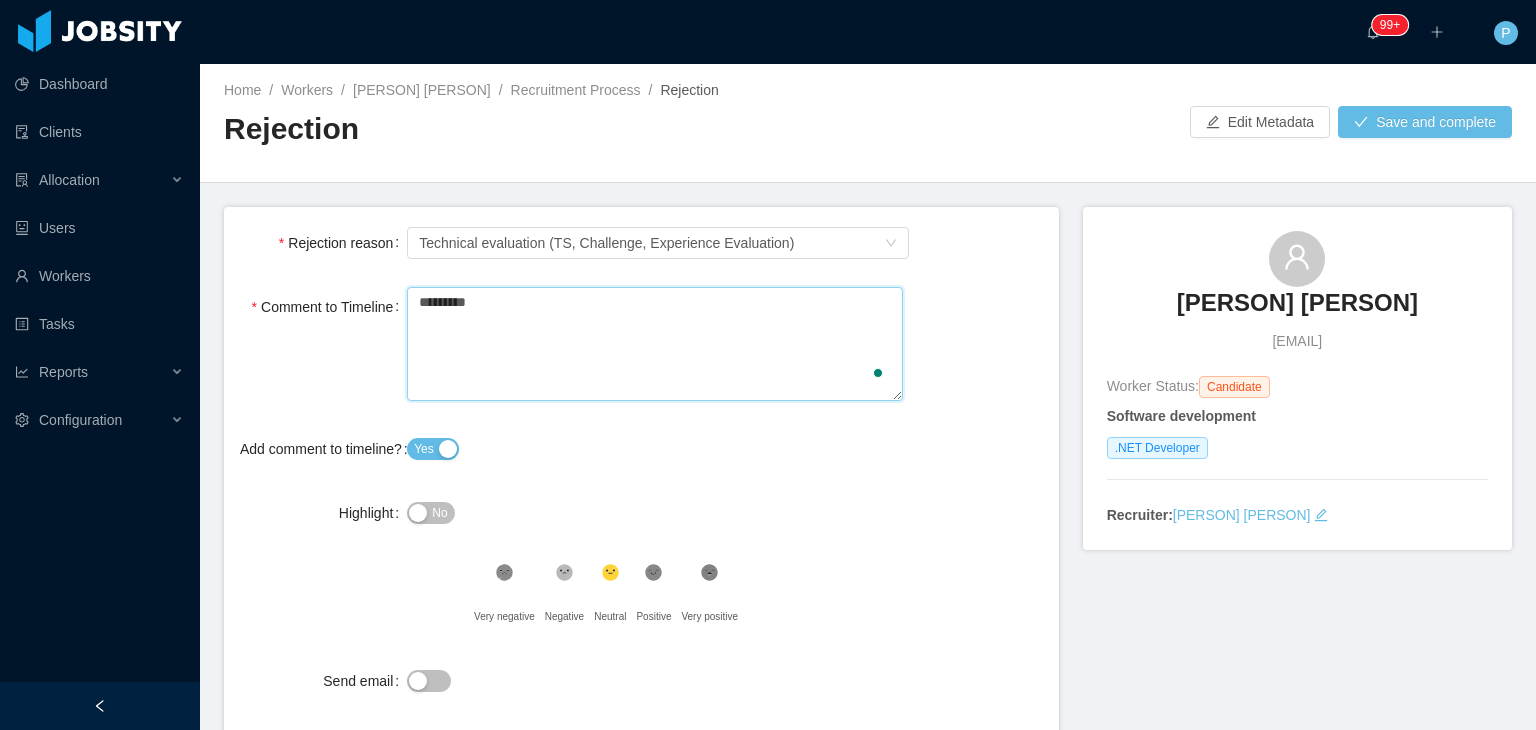 type 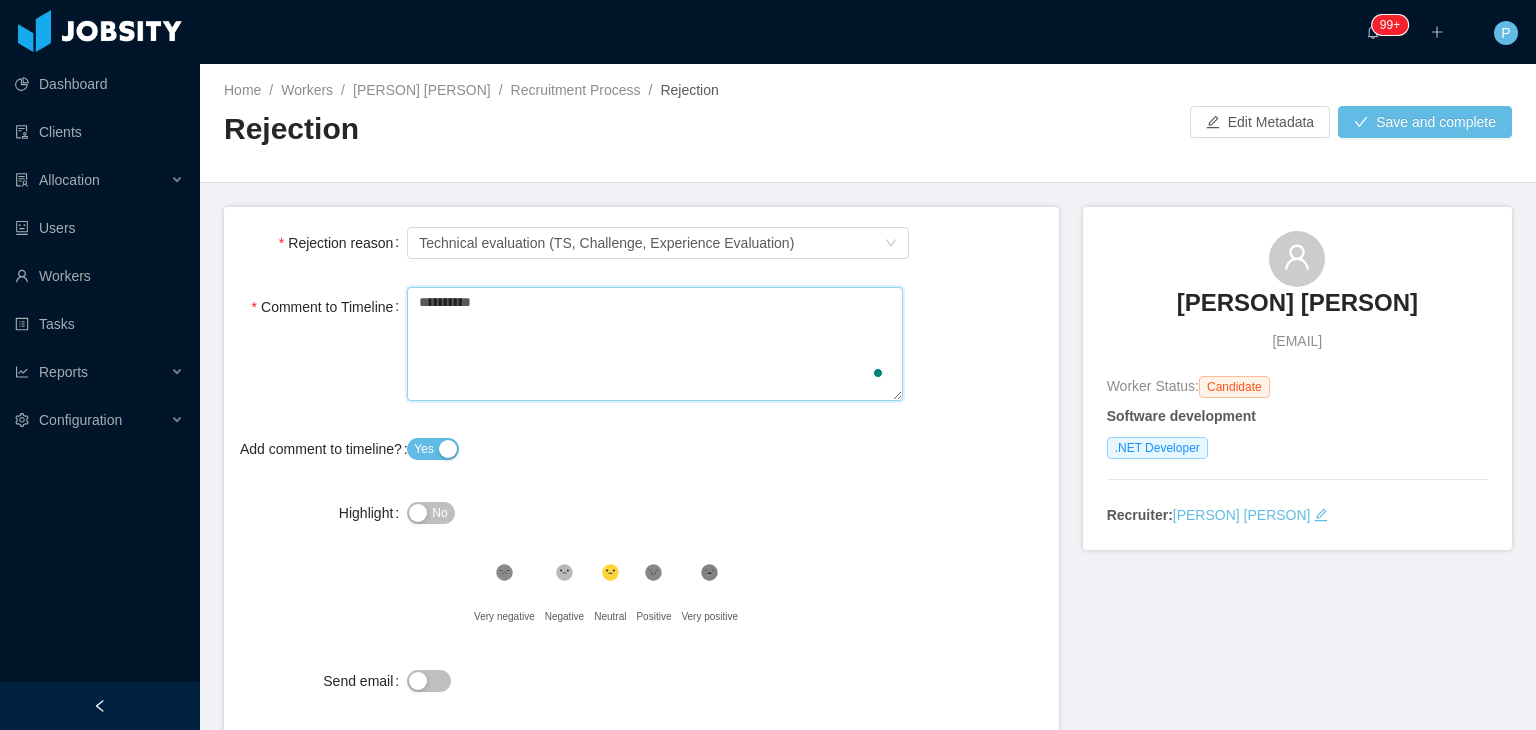 type 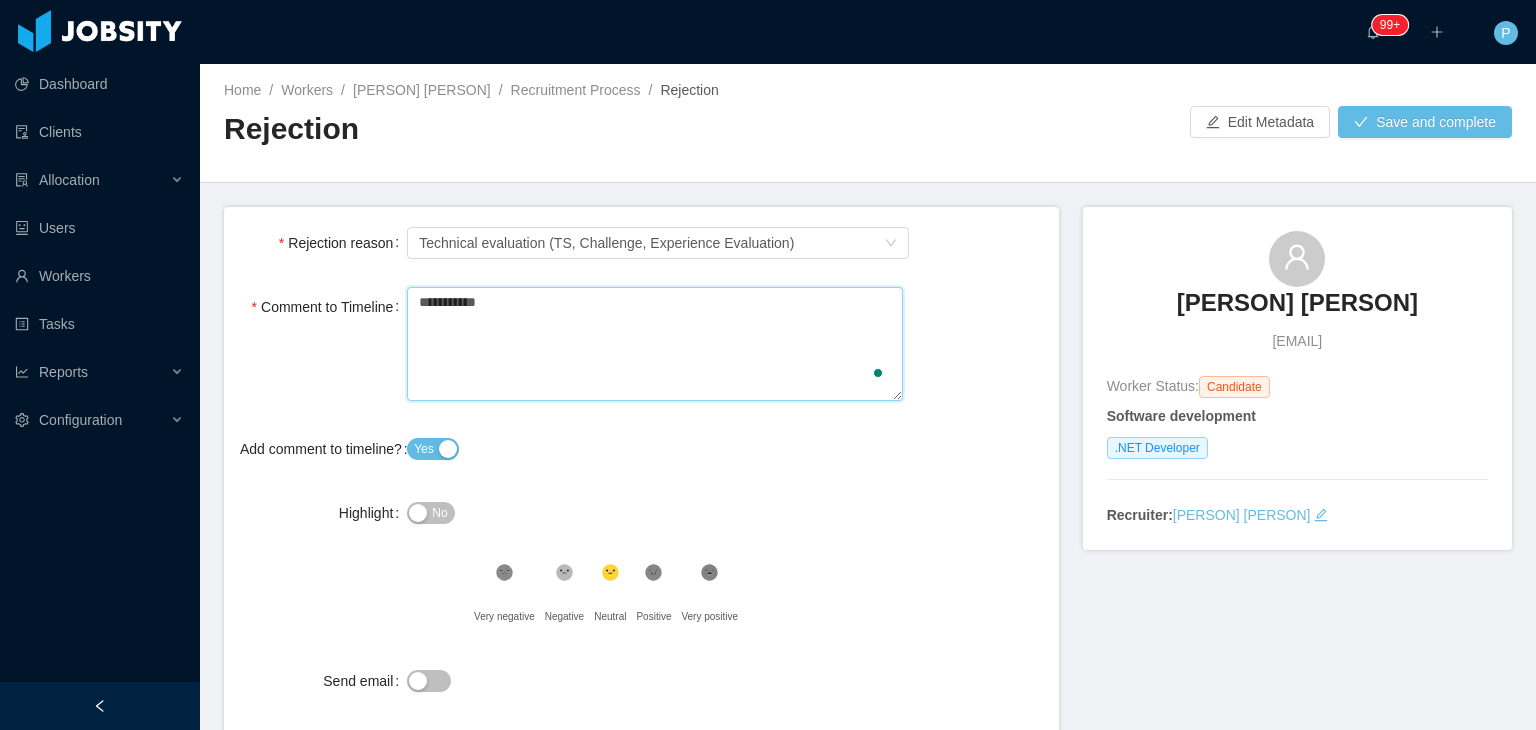 type 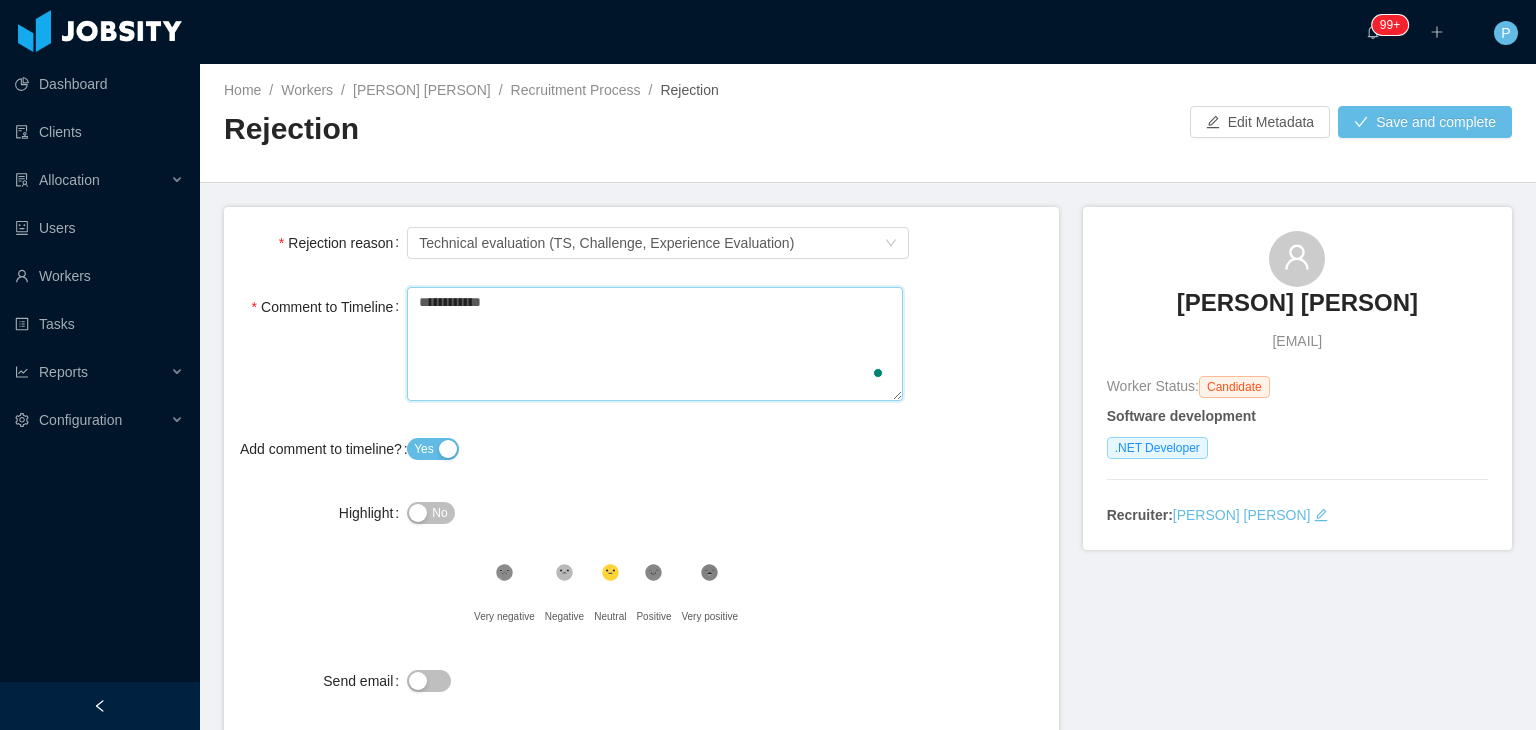 type 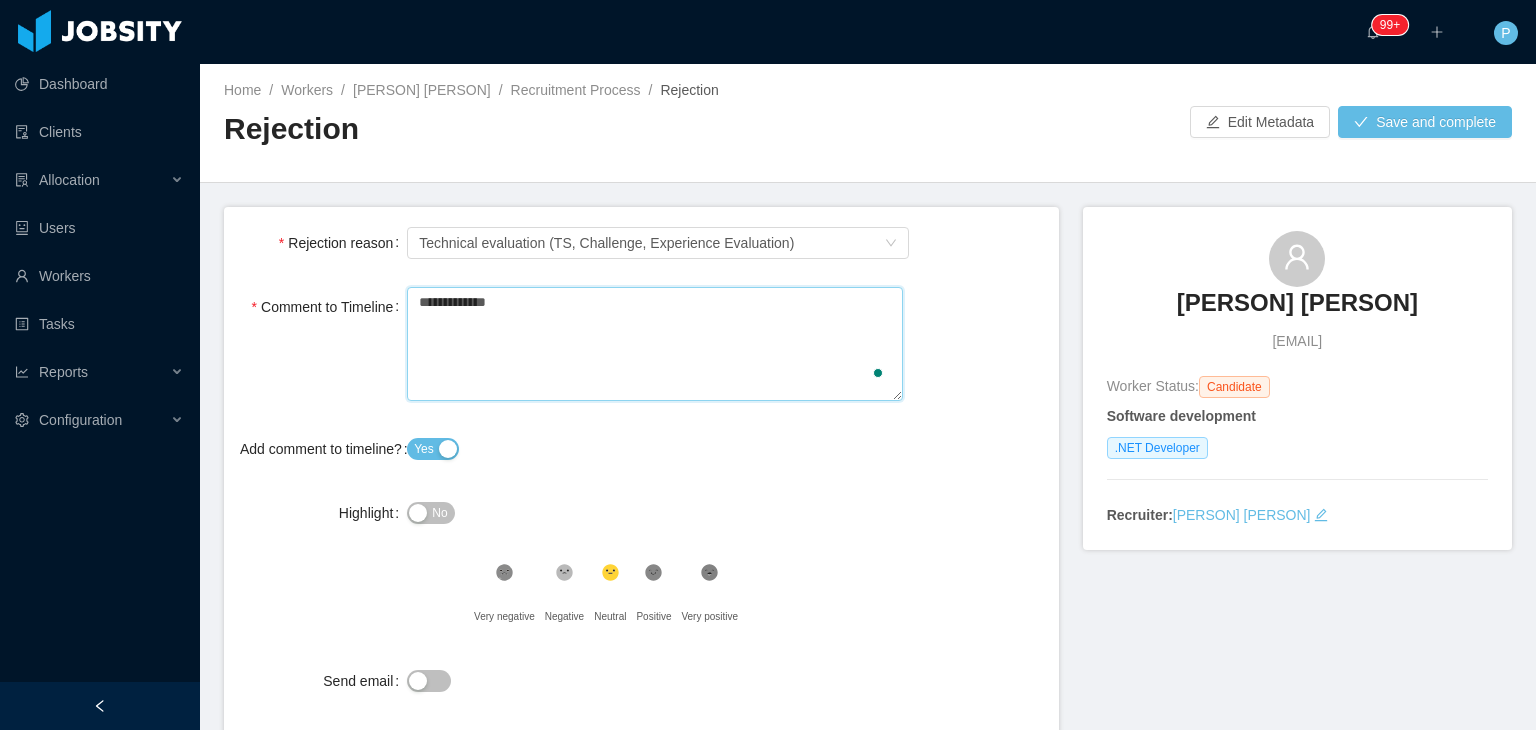 type 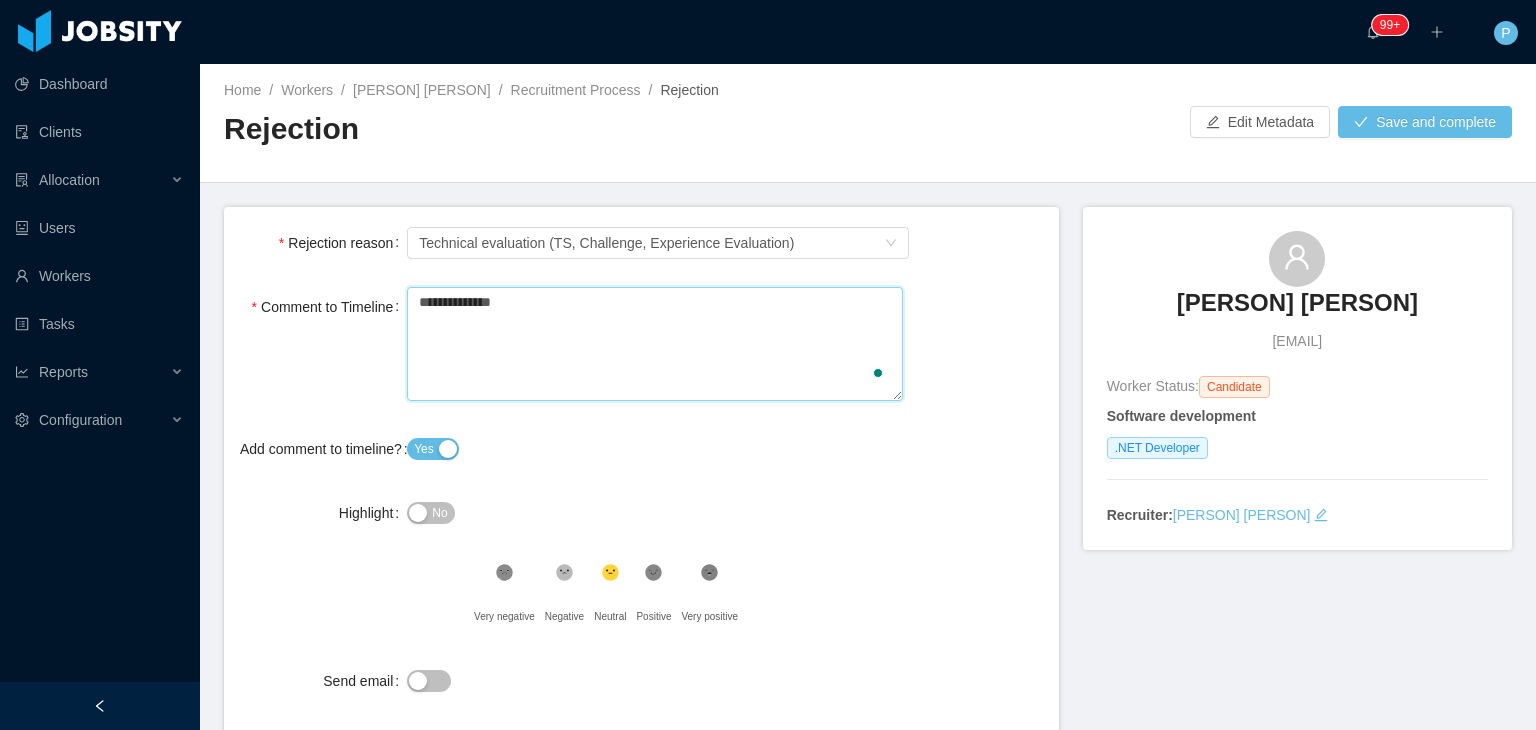 type 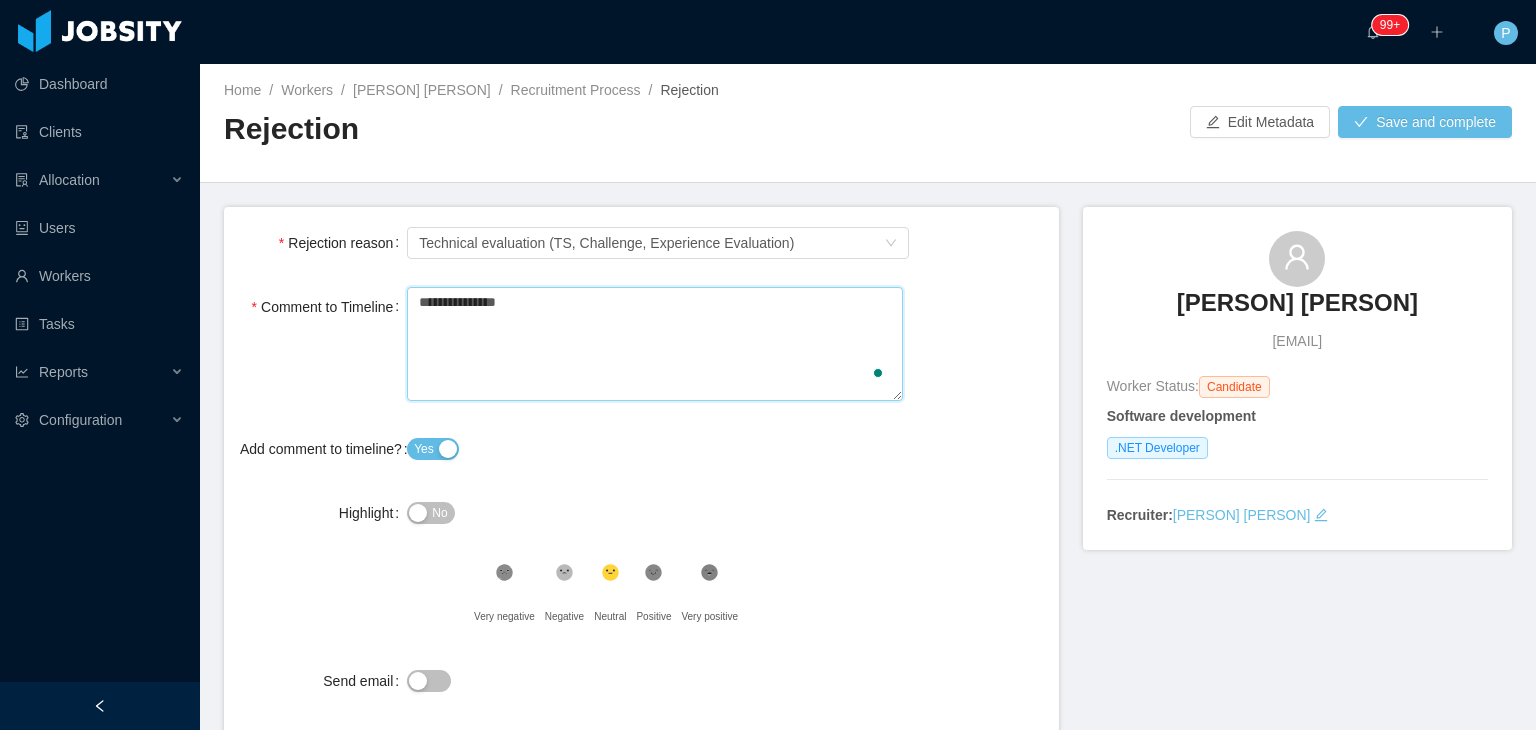 type 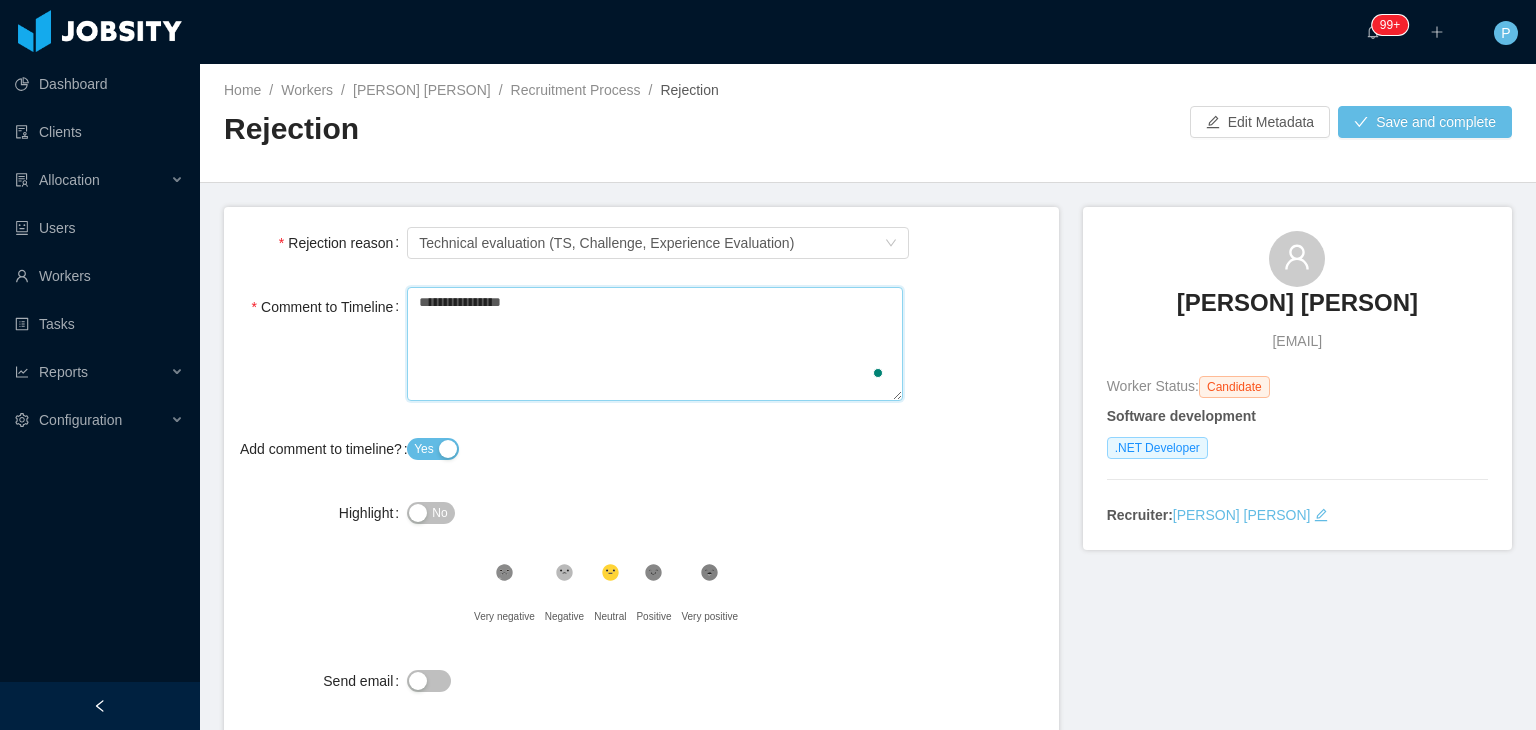 type 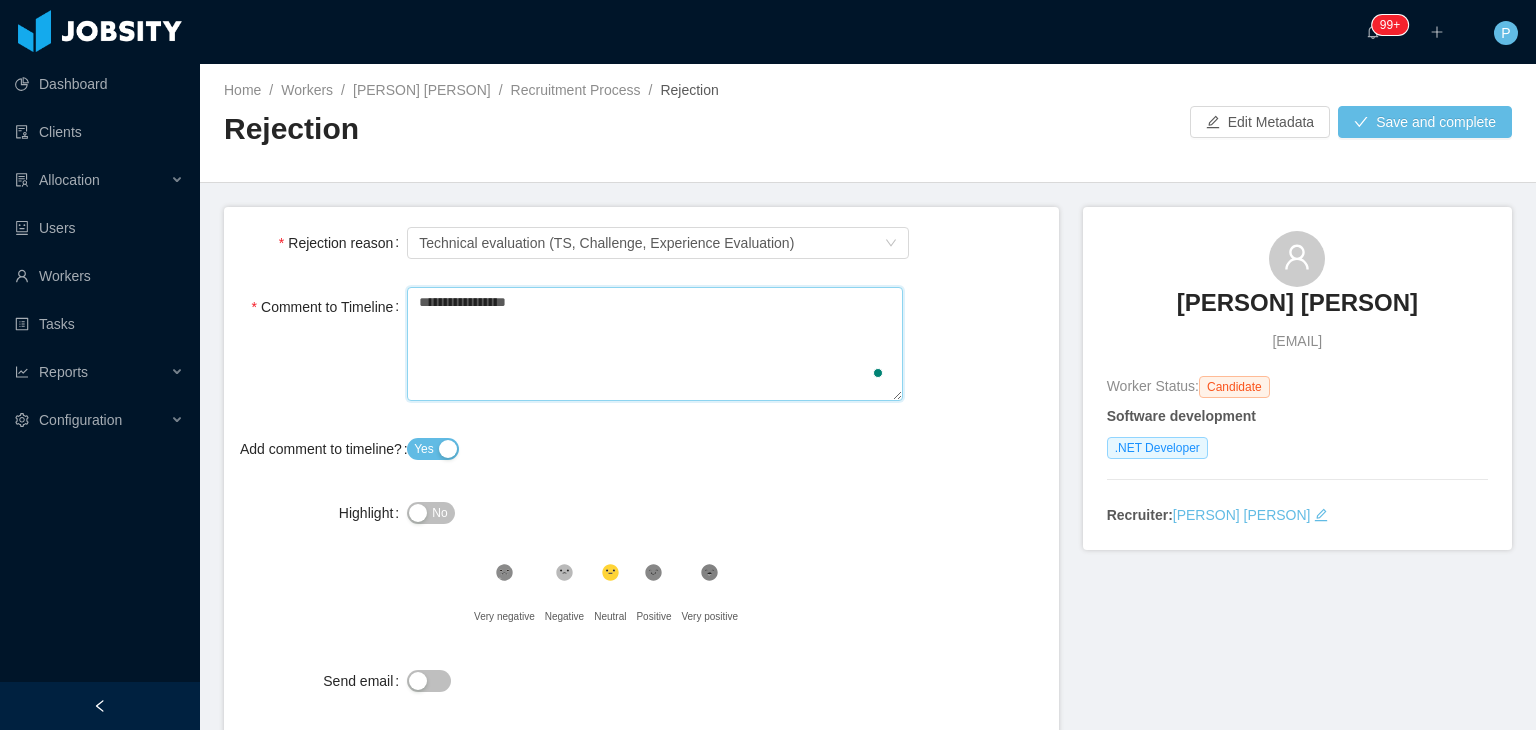 type 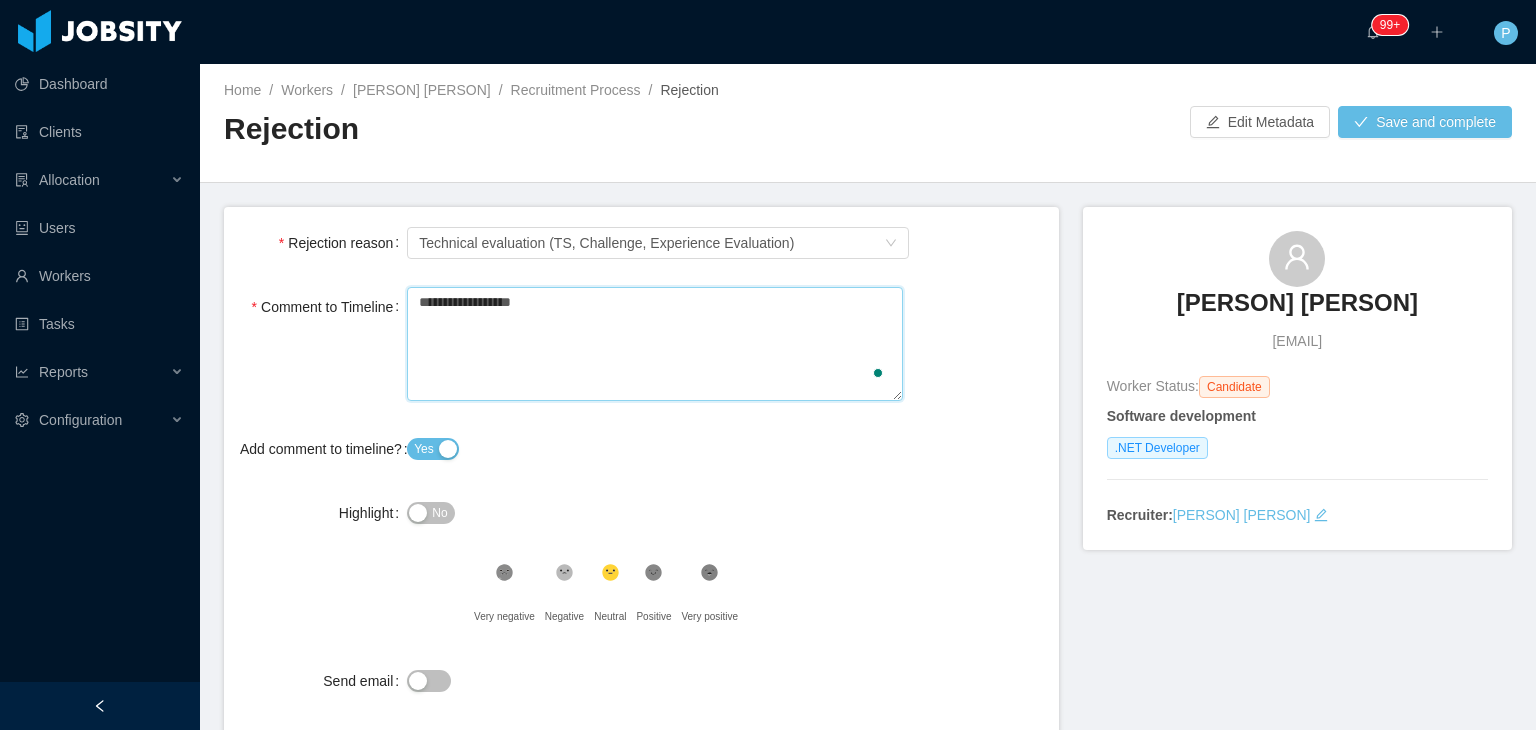 type 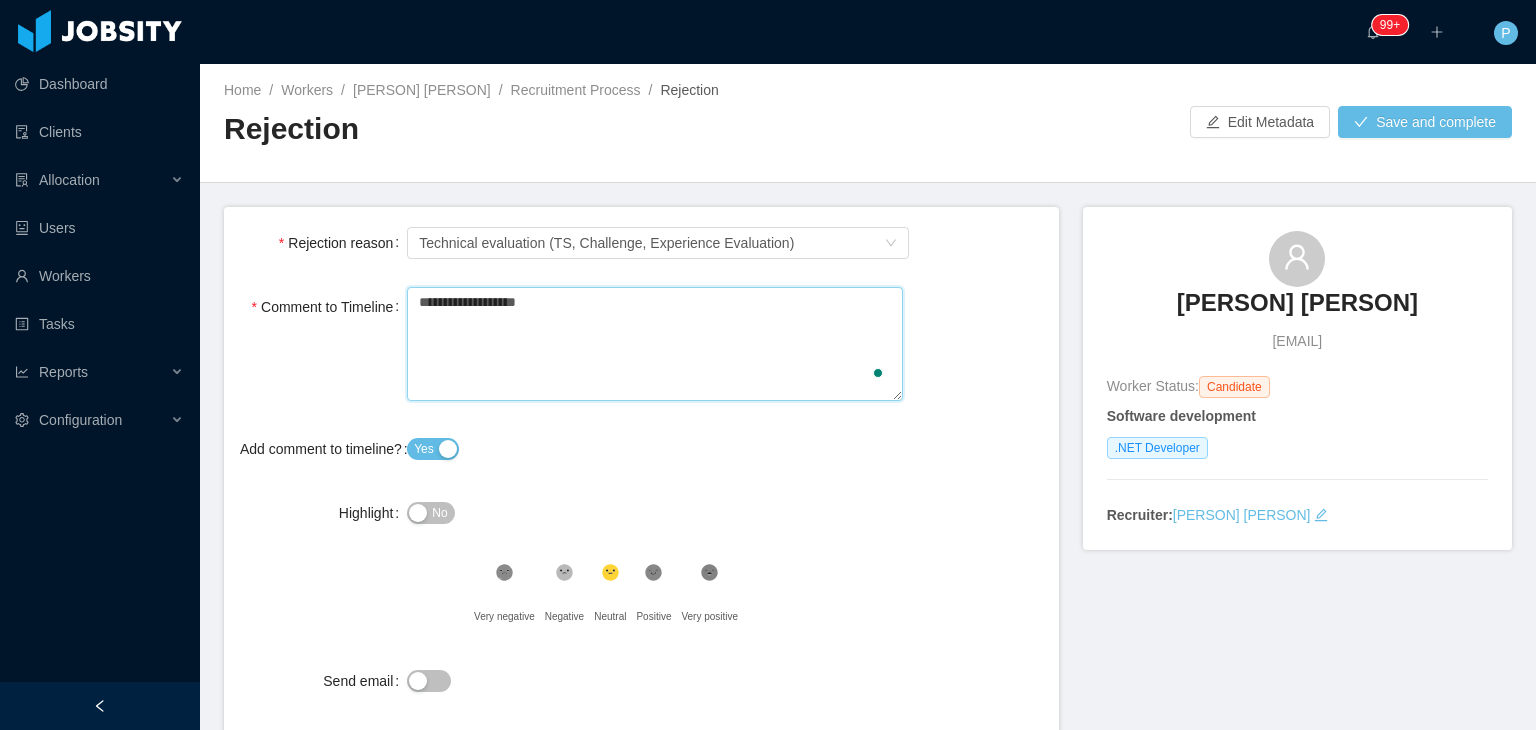 type 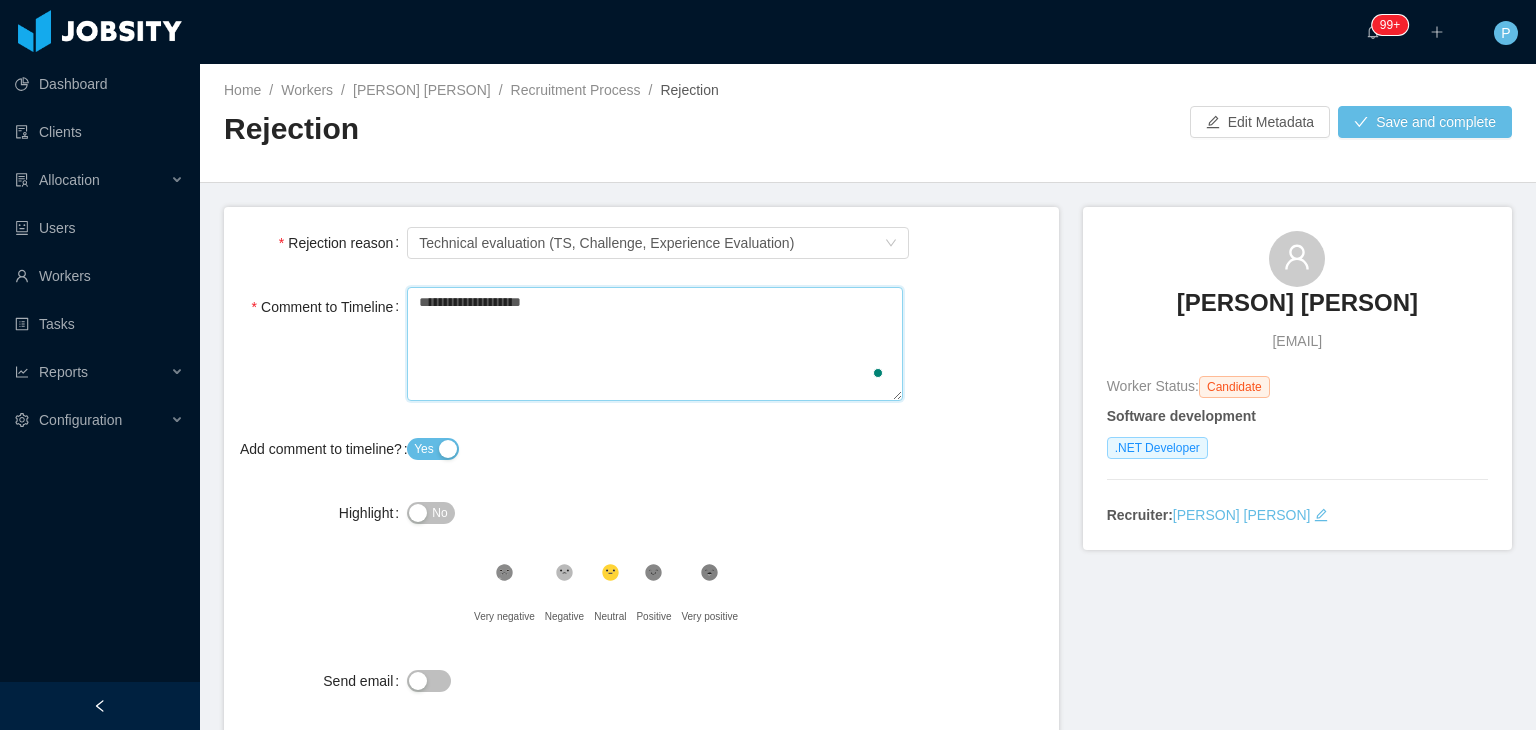 type 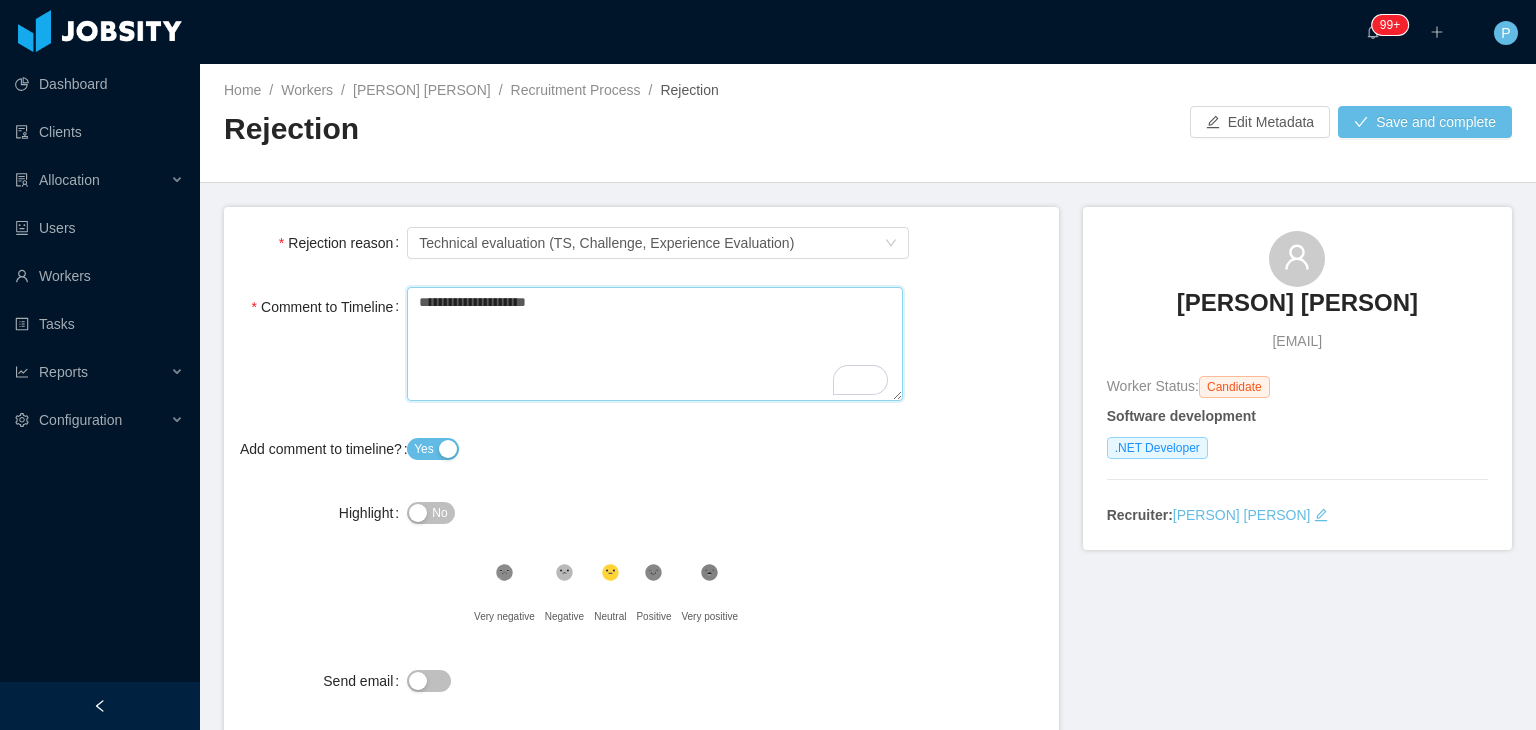 type on "**********" 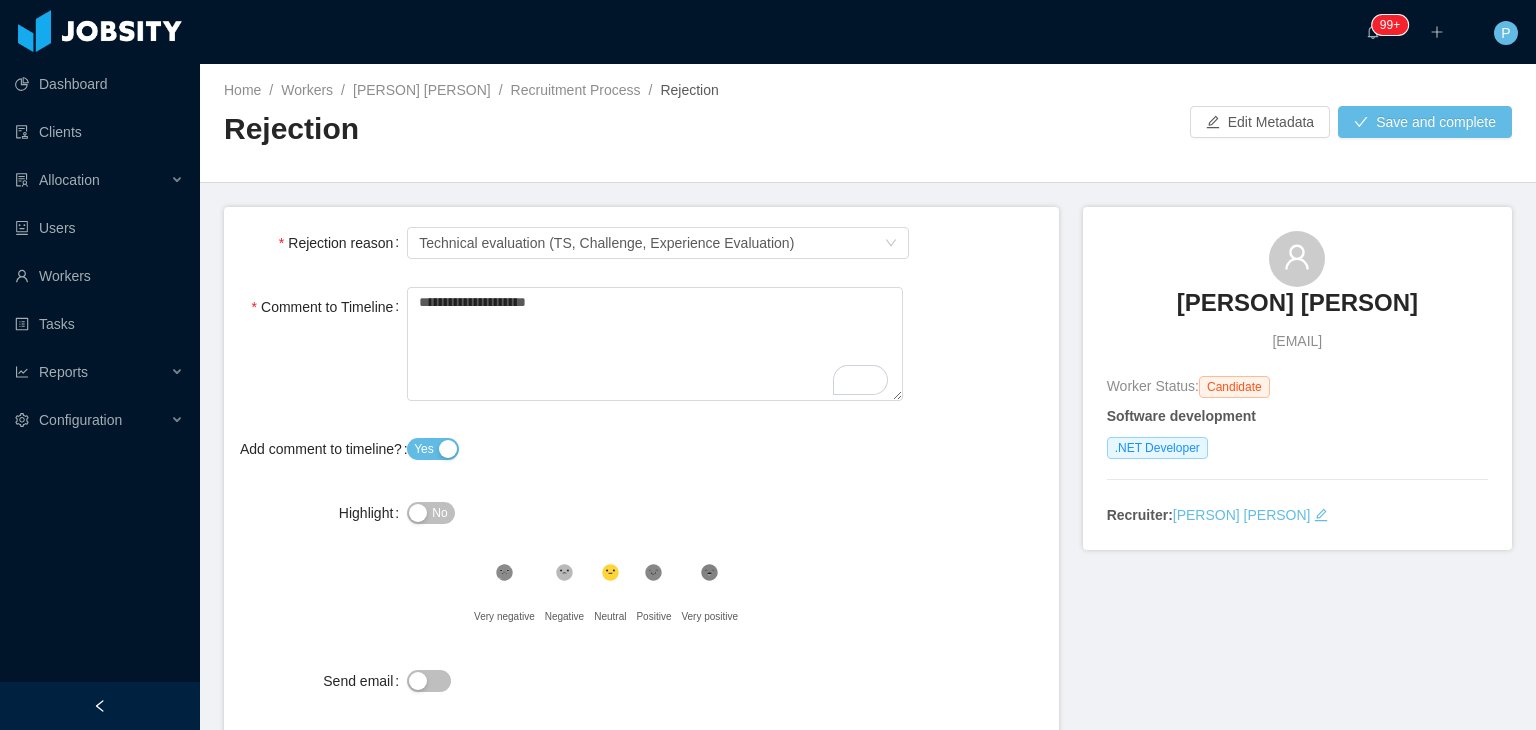 click on "No" at bounding box center [439, 513] 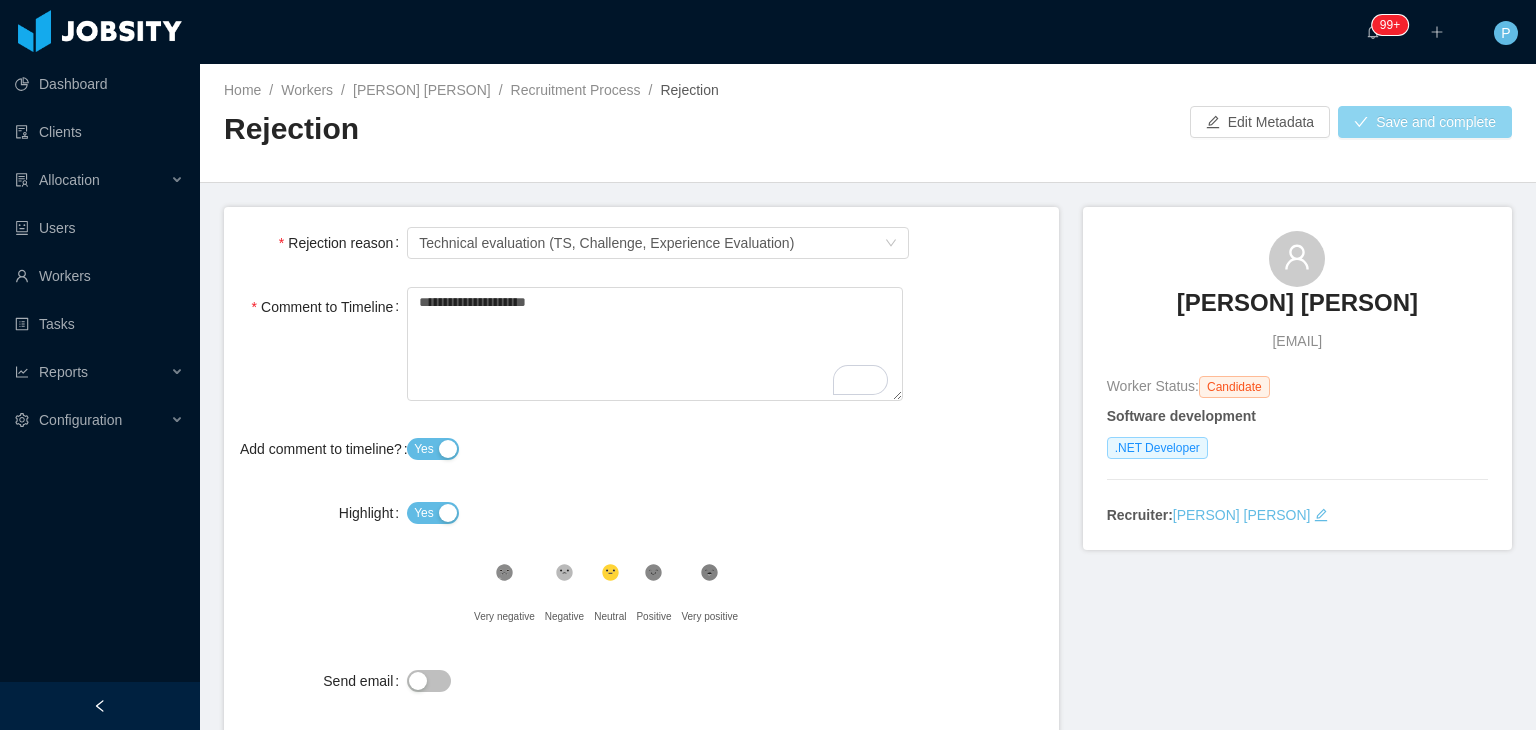 click on "Save and complete" at bounding box center [1425, 122] 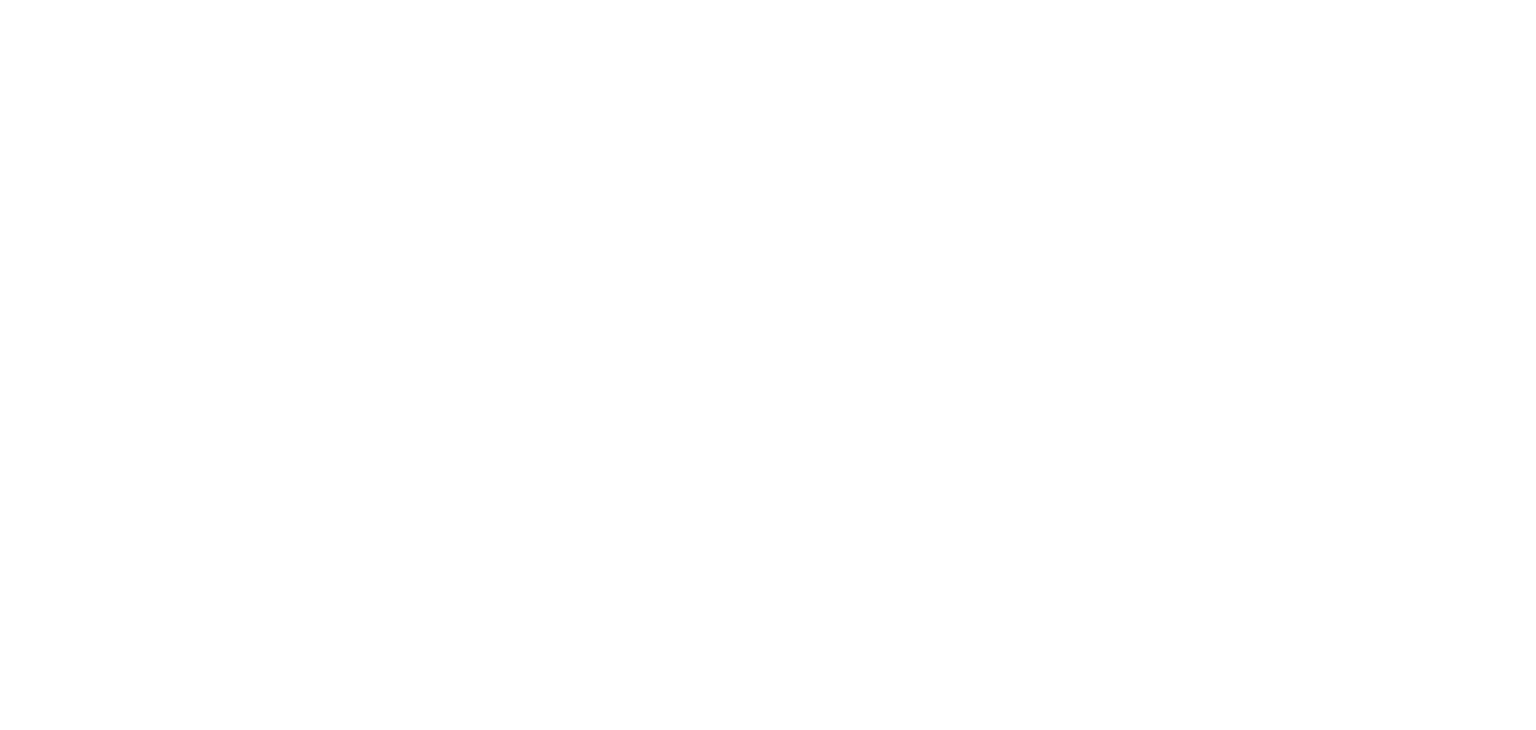 scroll, scrollTop: 0, scrollLeft: 0, axis: both 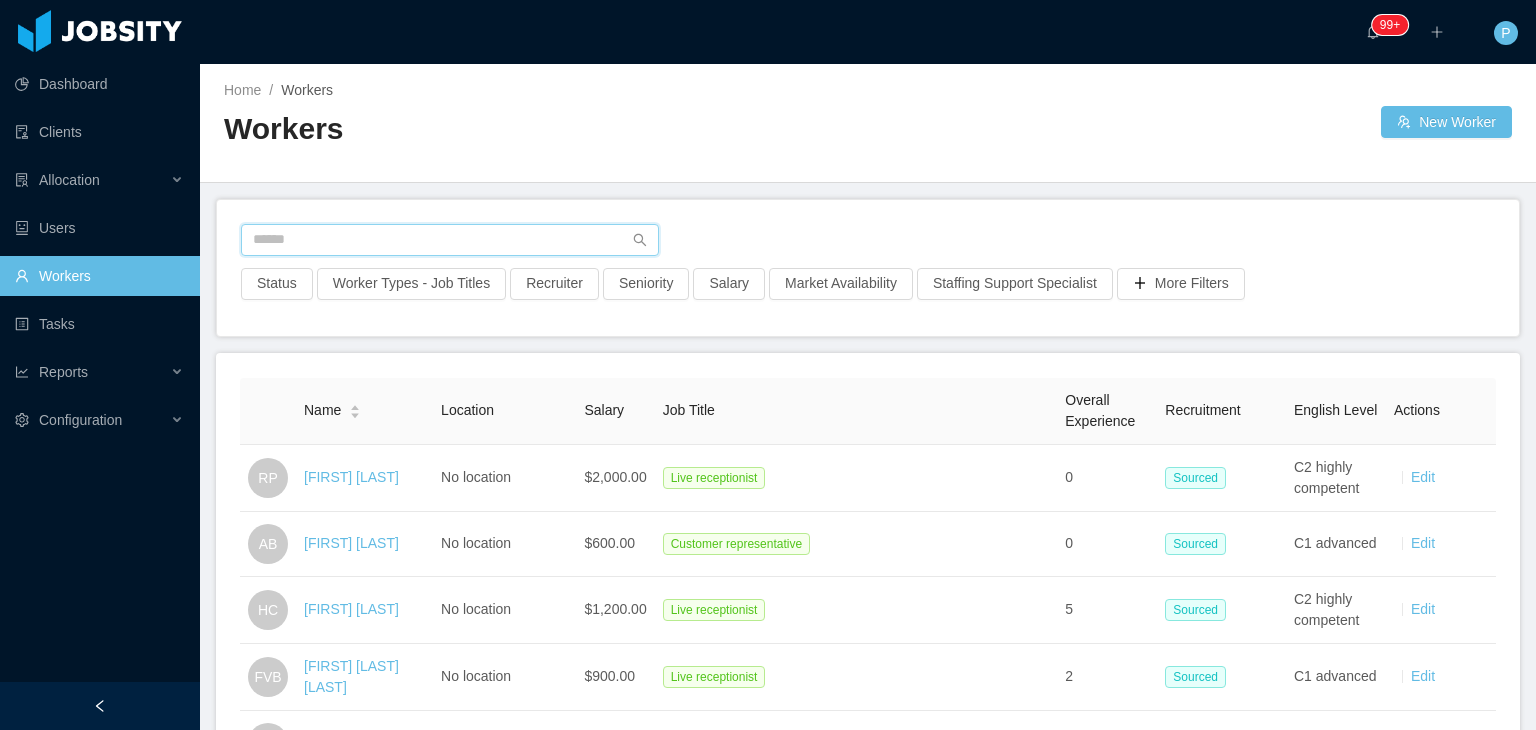 click at bounding box center (450, 240) 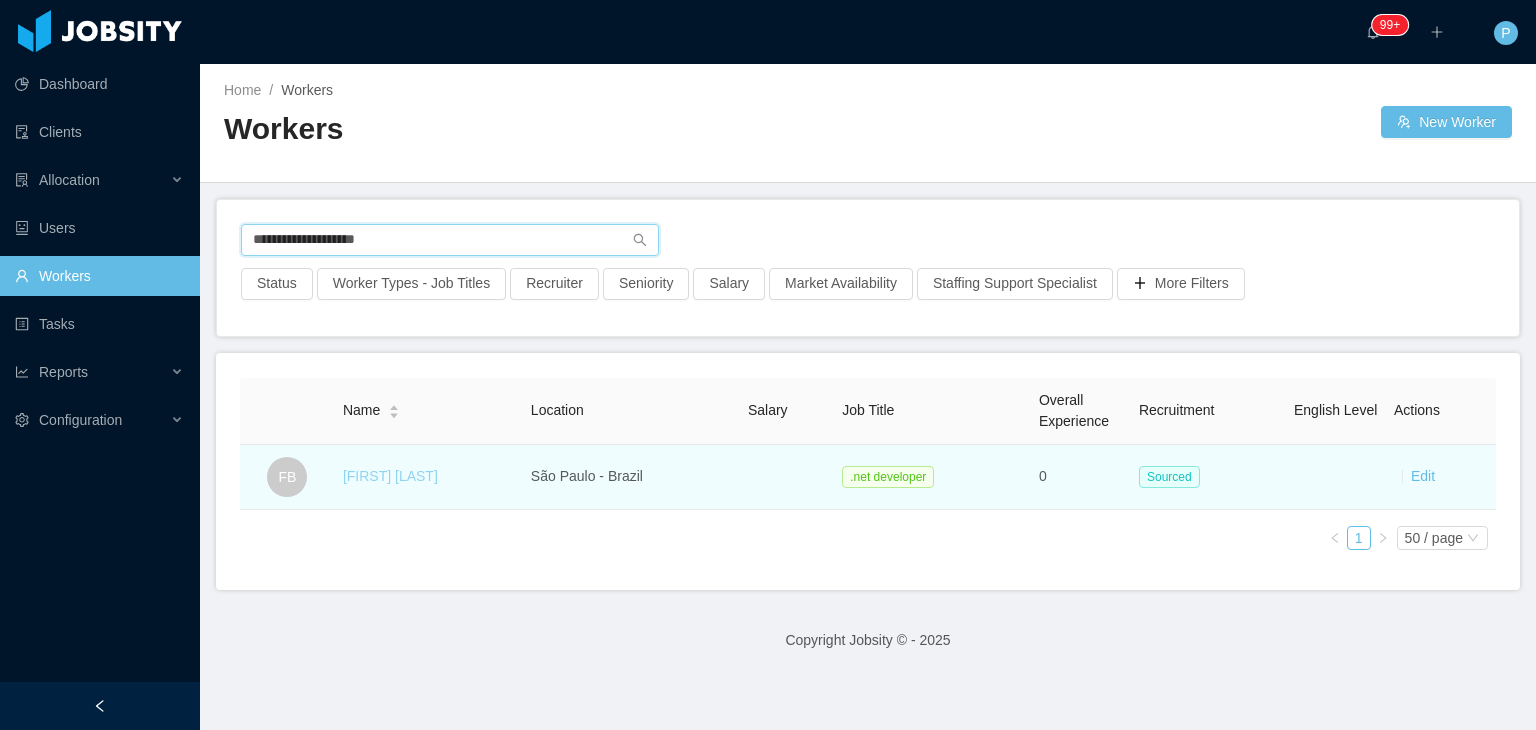 type on "**********" 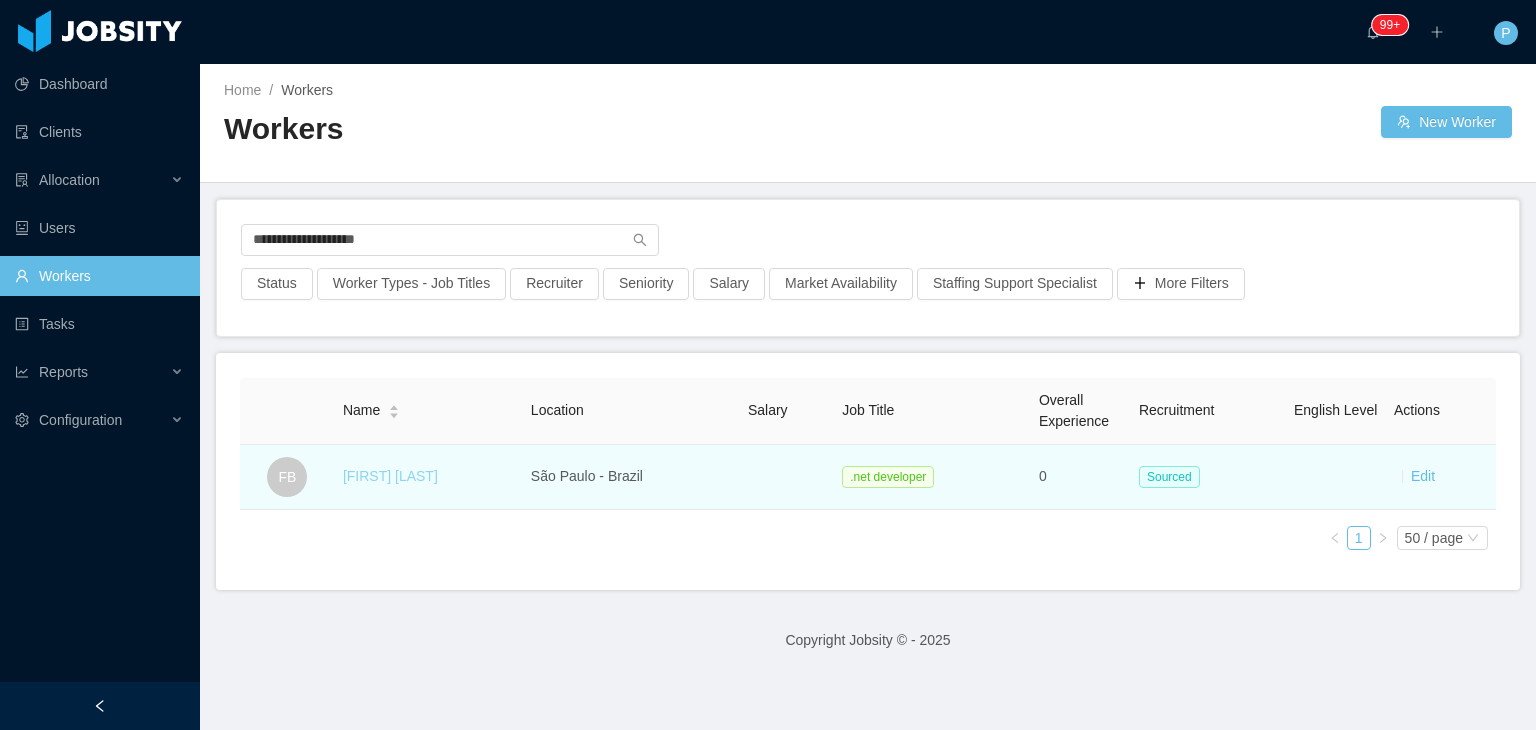 click on "[FIRST] [LAST]" at bounding box center (390, 476) 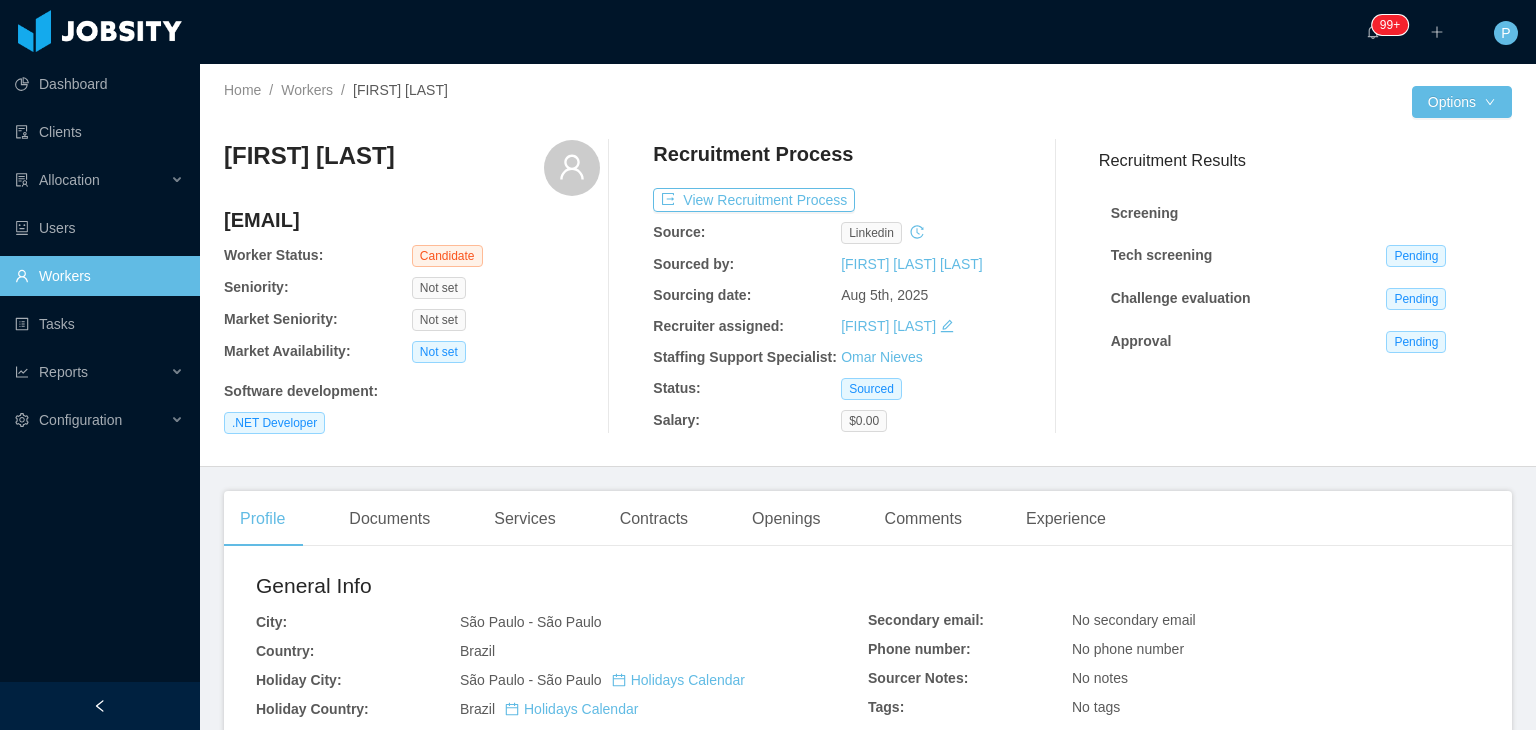 click on "[FIRST] [LAST] [EMAIL] Worker Status: Candidate Seniority:  Not set  Market Seniority:  Not set  Market Availability: Not set Software development : .NET Developer" at bounding box center [412, 287] 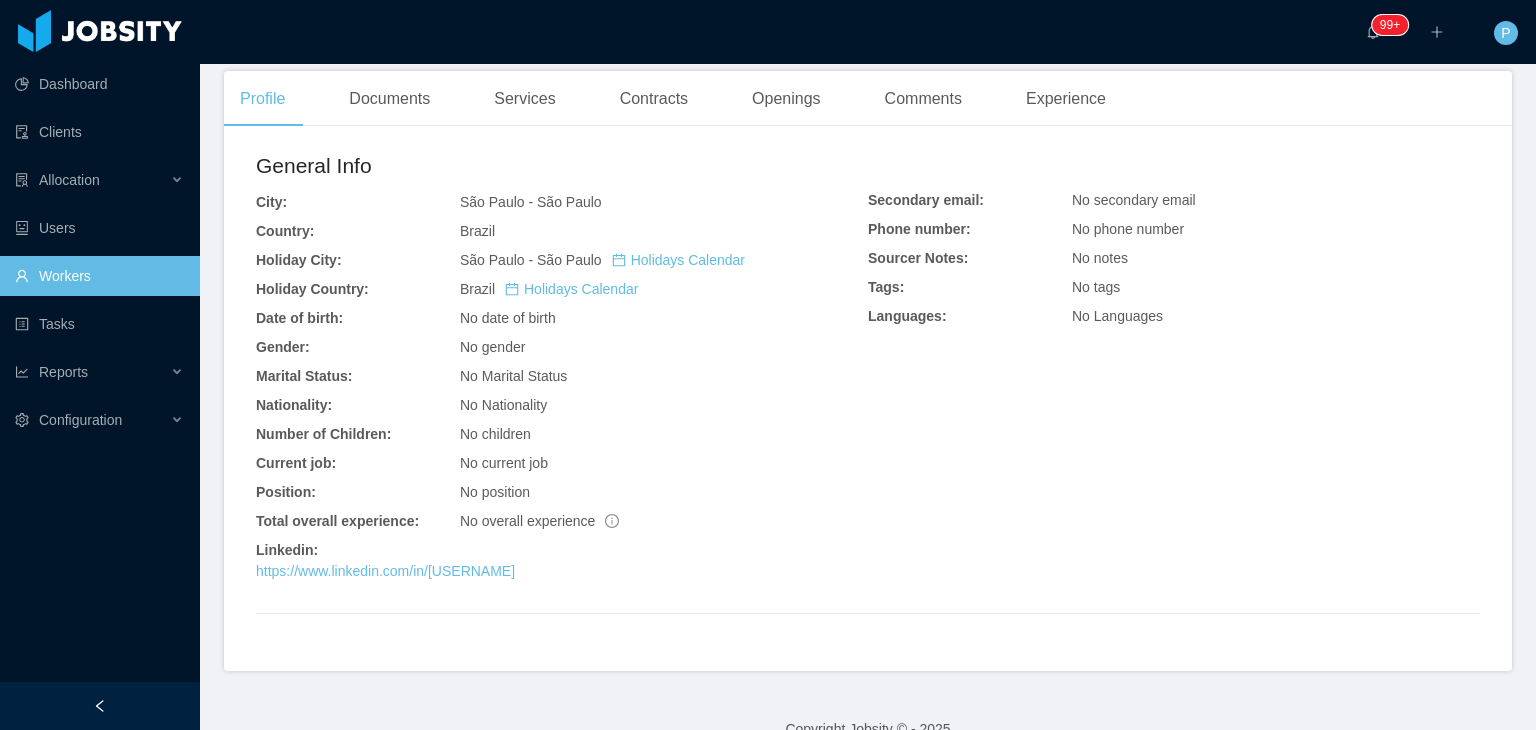 scroll, scrollTop: 455, scrollLeft: 0, axis: vertical 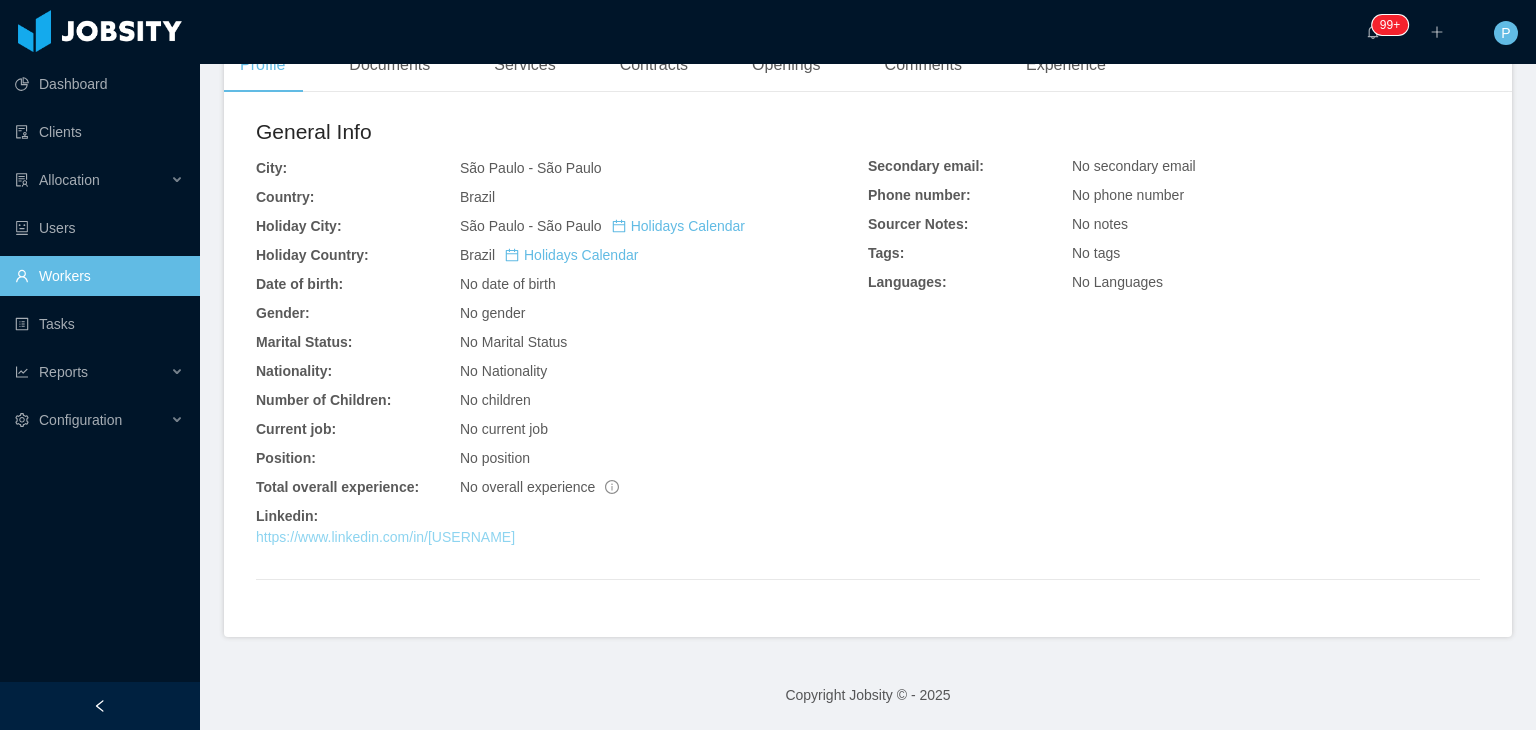click on "https://www.linkedin.com/in/[USERNAME]" at bounding box center (385, 537) 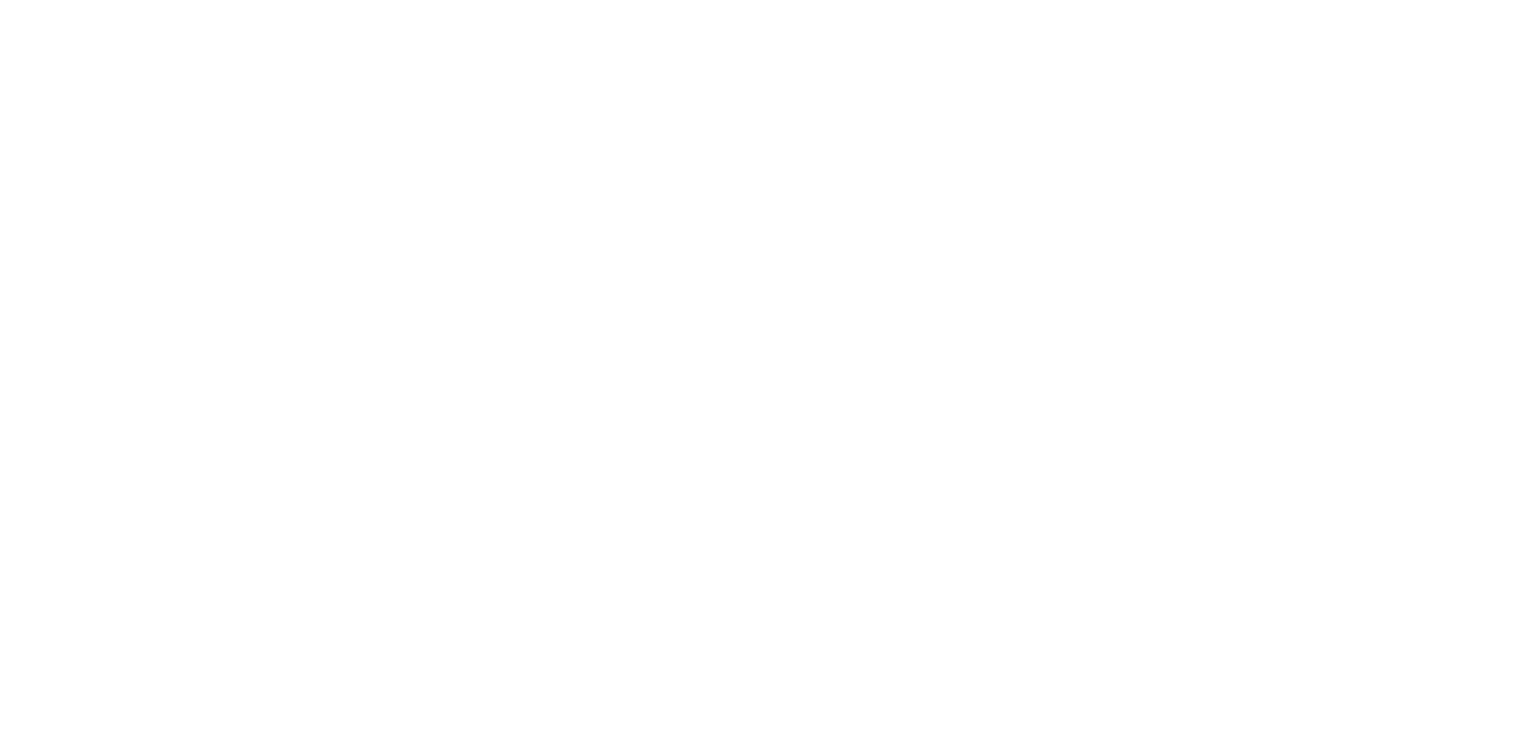 scroll, scrollTop: 0, scrollLeft: 0, axis: both 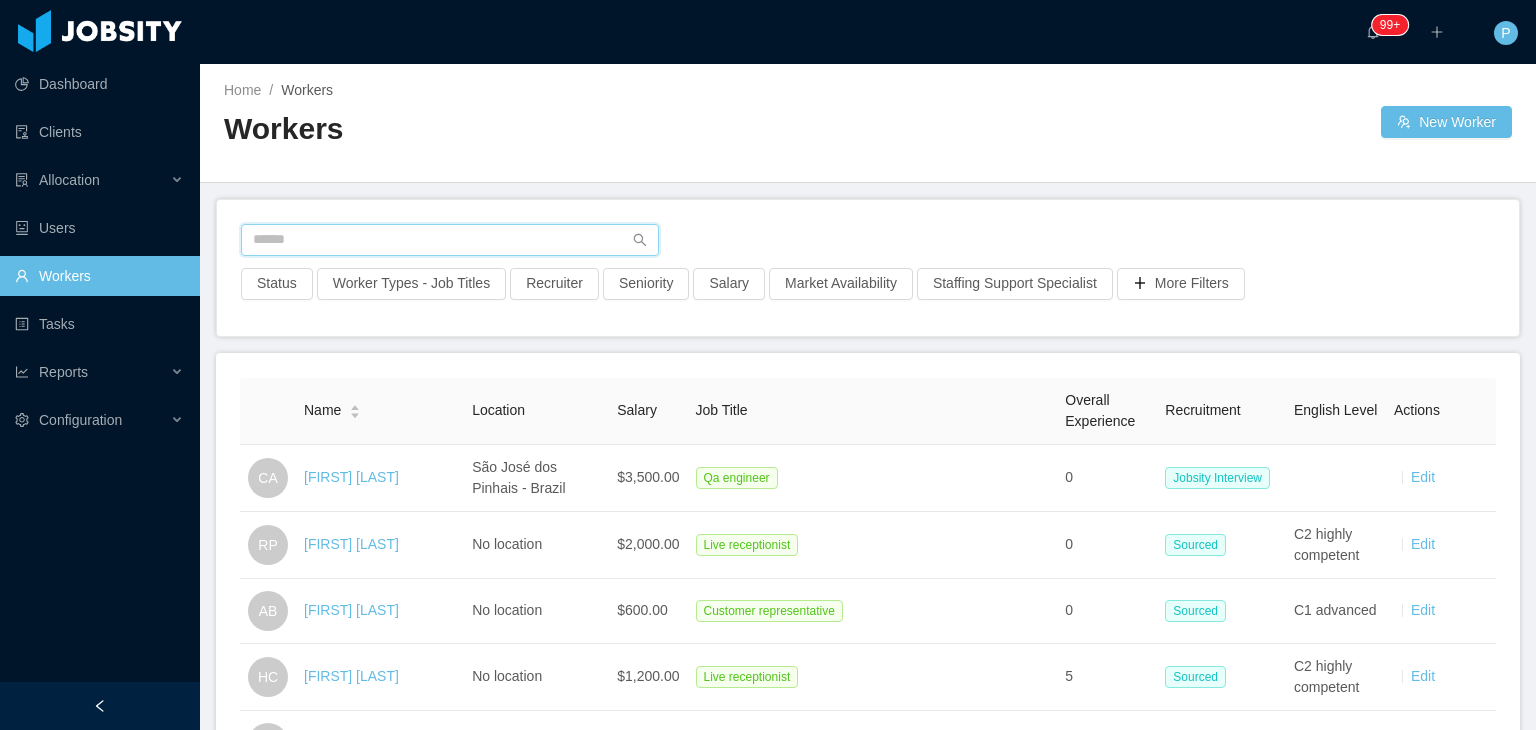 click at bounding box center (450, 240) 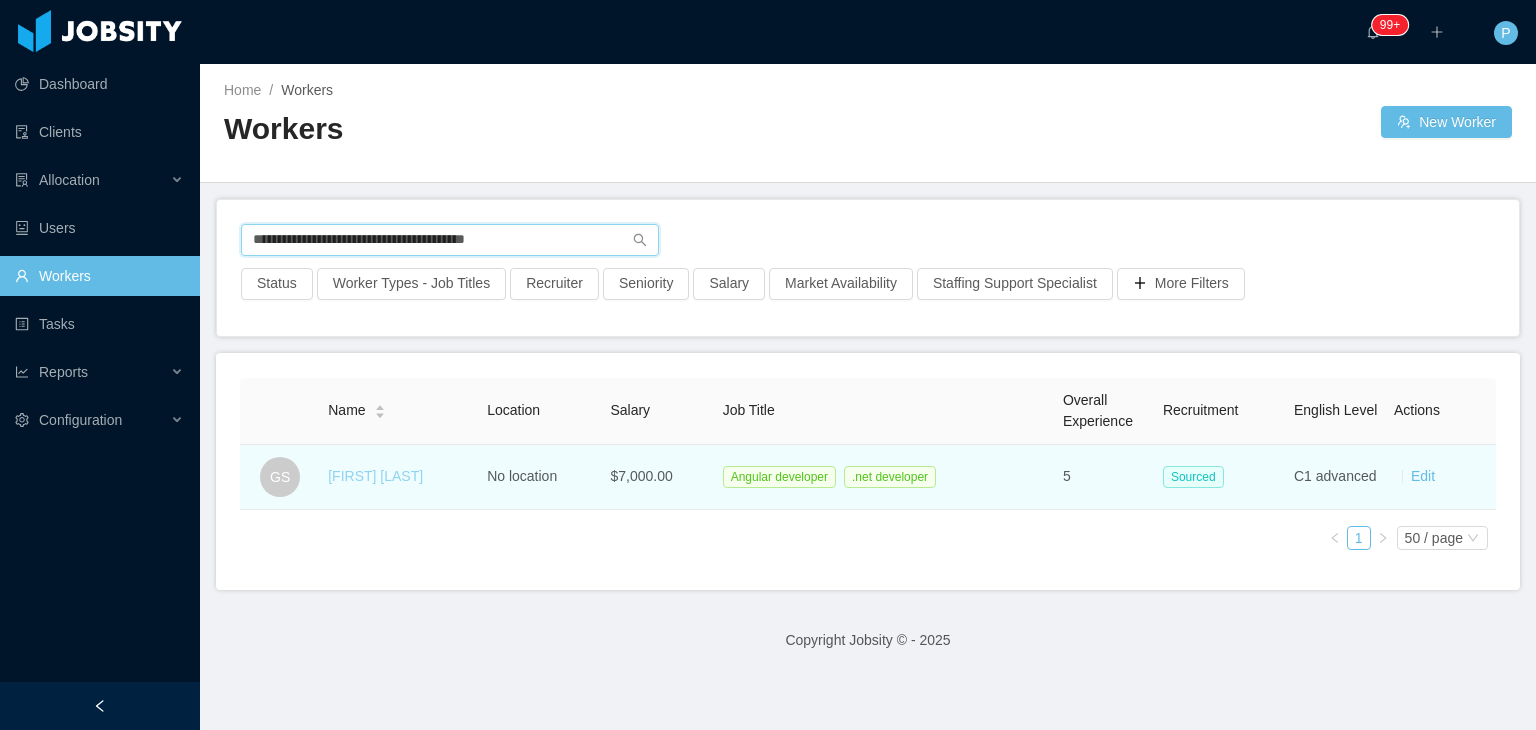 type on "**********" 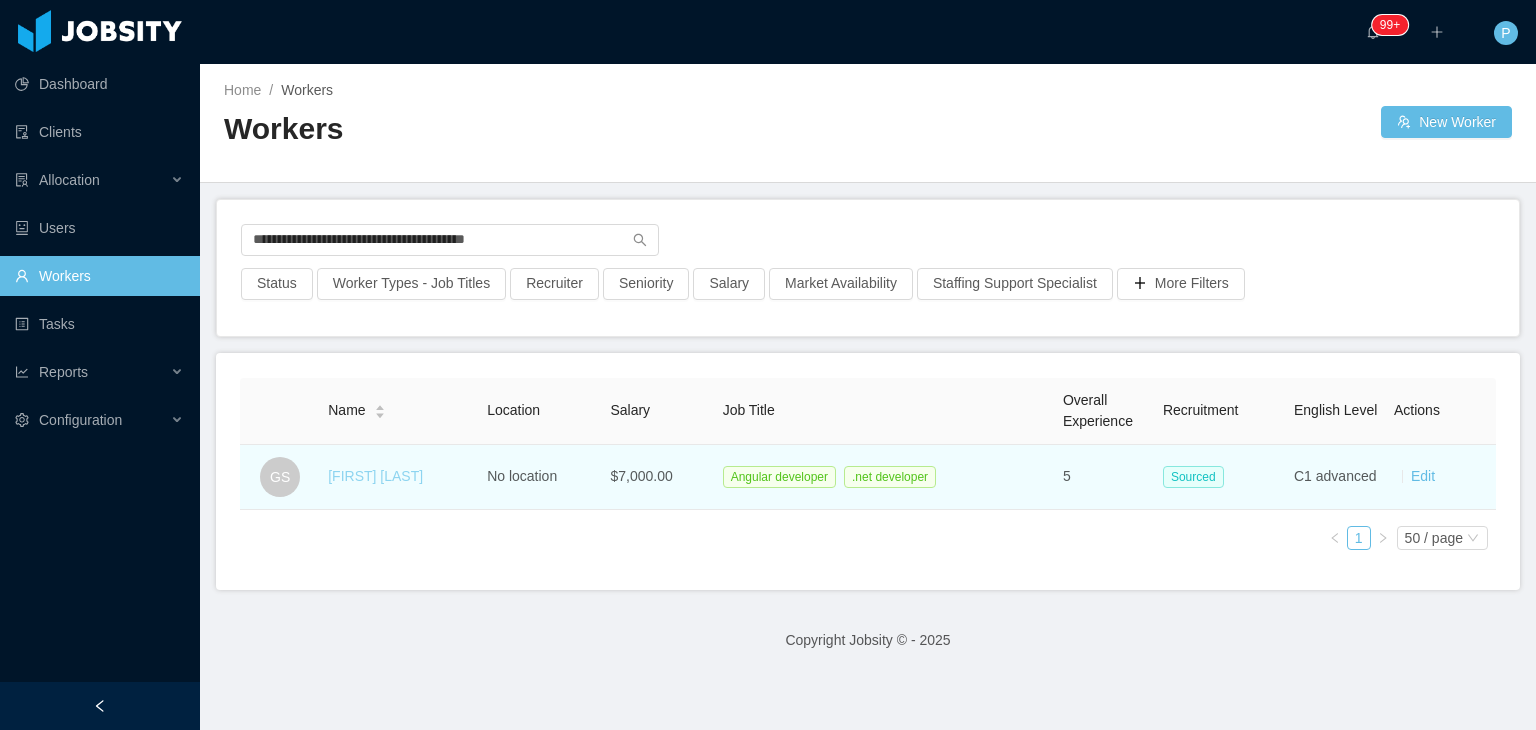 click on "[FIRST] [LAST]" at bounding box center (375, 476) 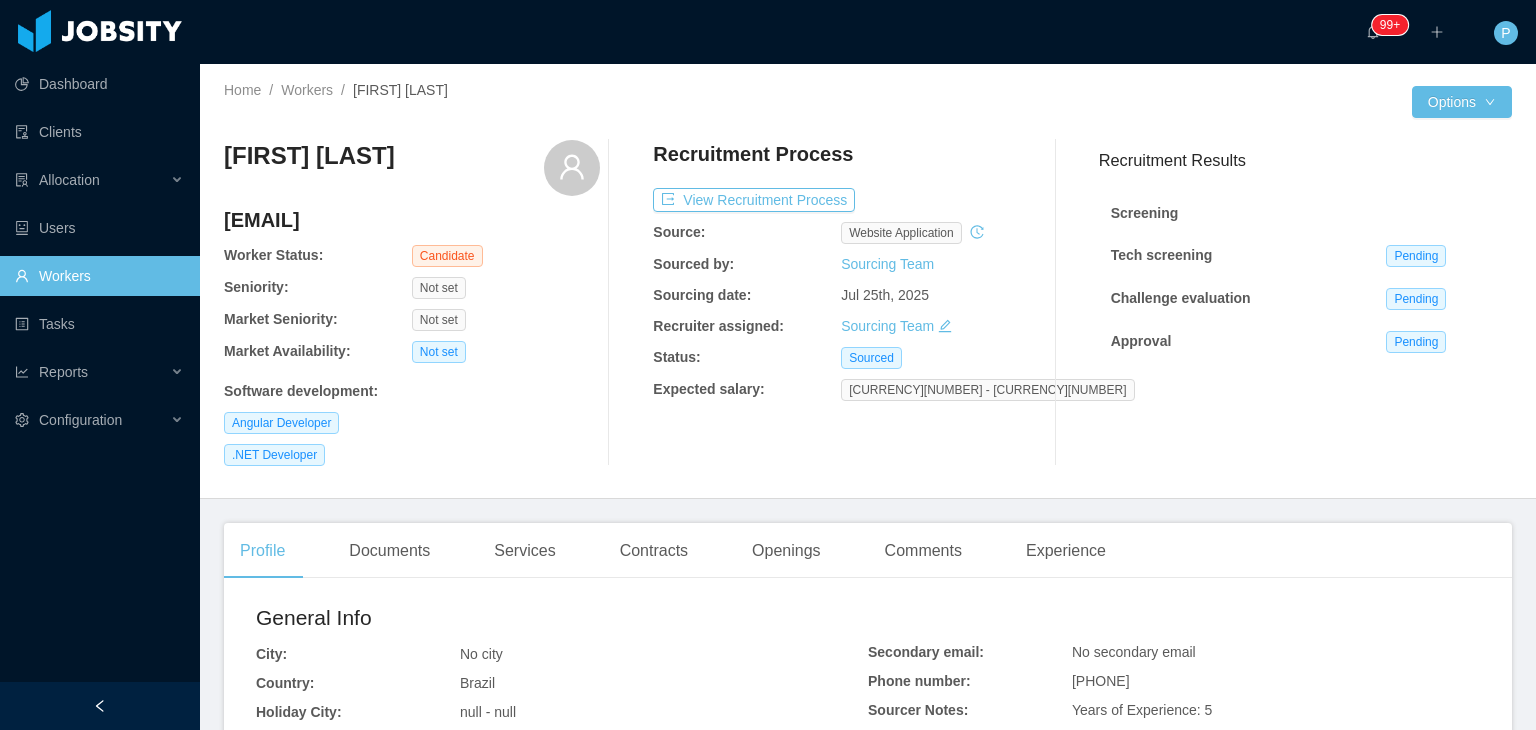 click on "Home / Workers / [FIRST] [LAST] / Options [FIRST] [LAST] [EMAIL] Worker Status: Candidate Seniority: Not set Market Seniority: Not set Market Availability: Not set Software development : Angular Developer .NET Developer Recruitment Process View Recruitment Process Source: website application Sourced by: Sourcing Team Sourcing date: [MONTH] [DAY], [YEAR] Recruiter assigned: Sourcing Team Status: Sourced Expected salary: [CURRENCY][NUMBER] - [CURRENCY][NUMBER] Recruitment Results Screening Tech screening Pending Challenge evaluation Pending Approval Pending" at bounding box center [868, 281] 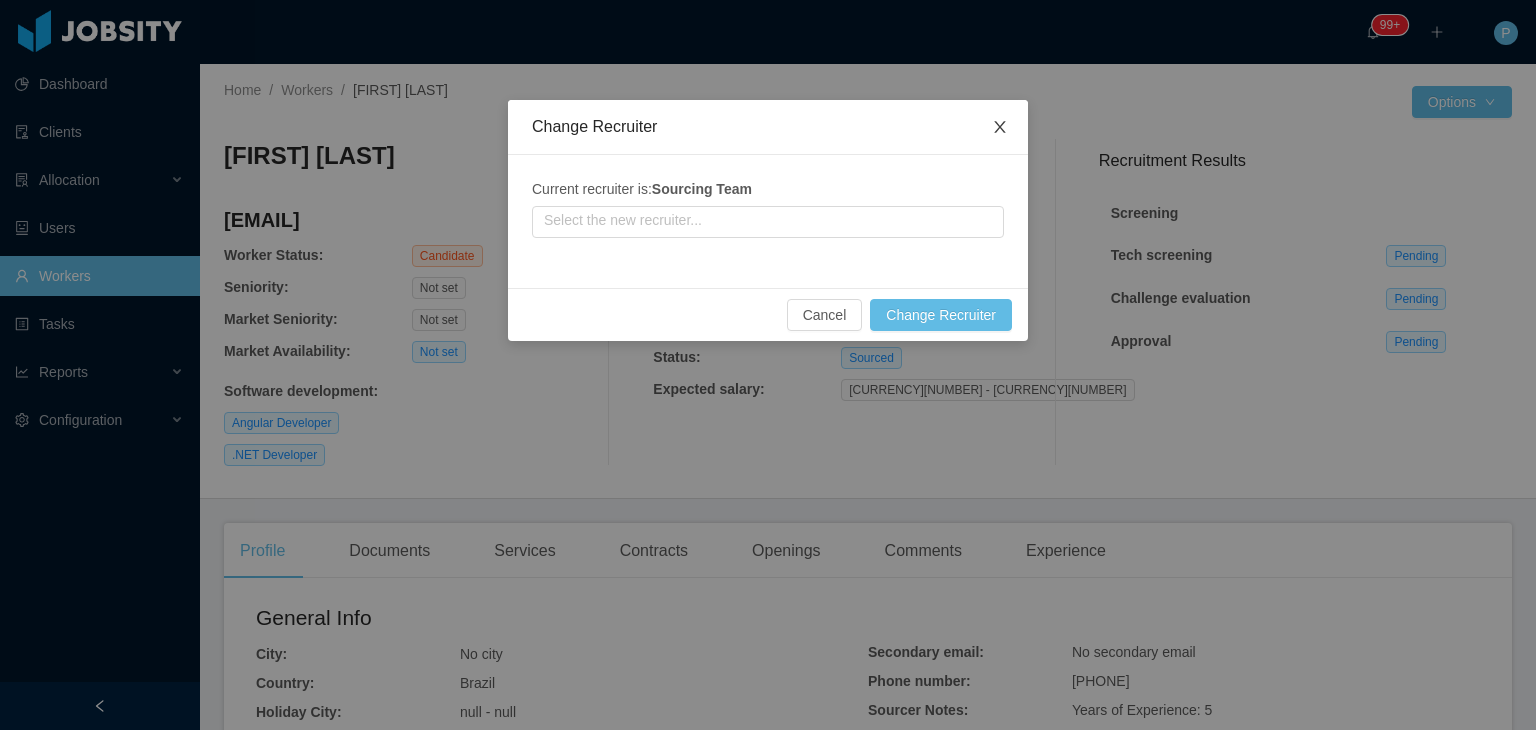 click at bounding box center [1000, 128] 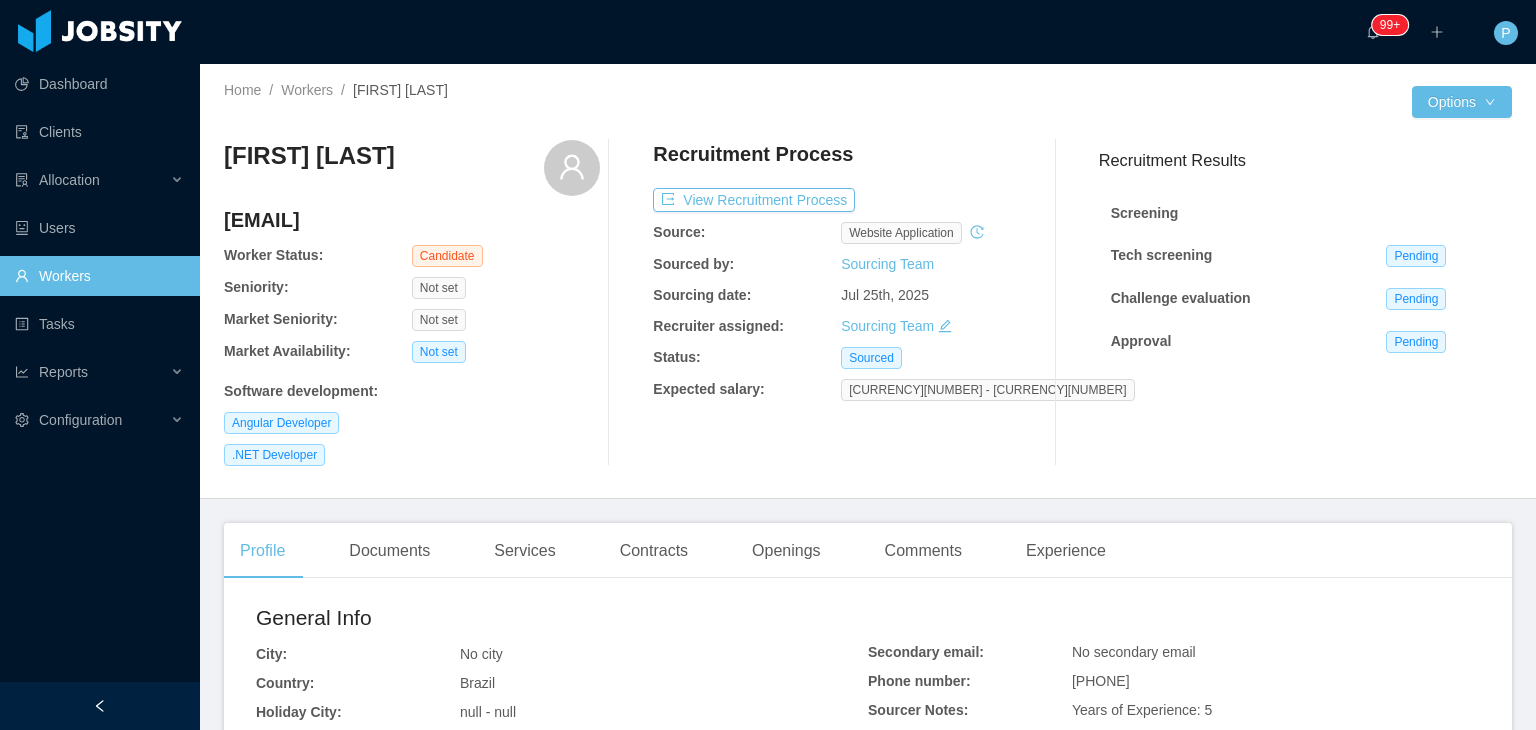 click on "website application" at bounding box center [935, 233] 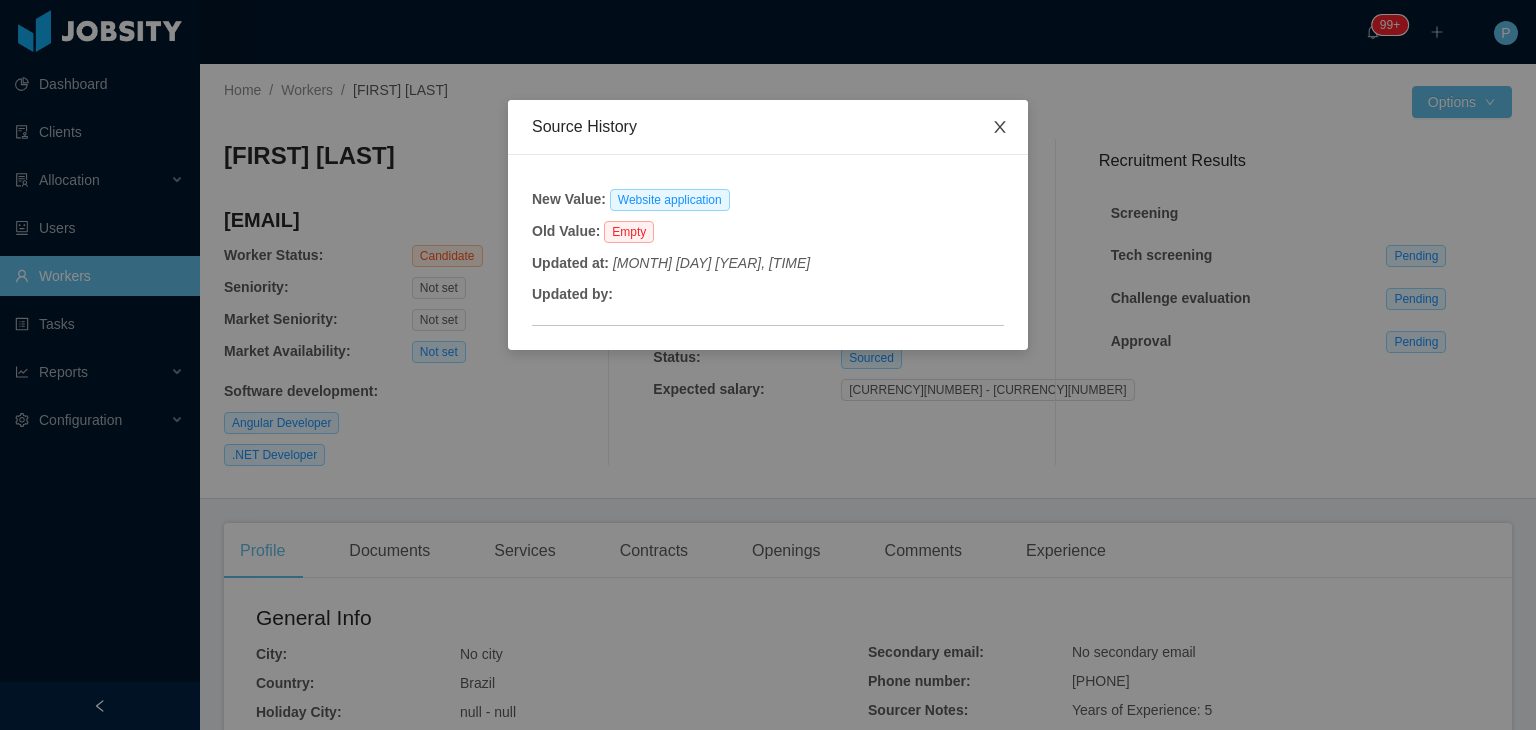 click 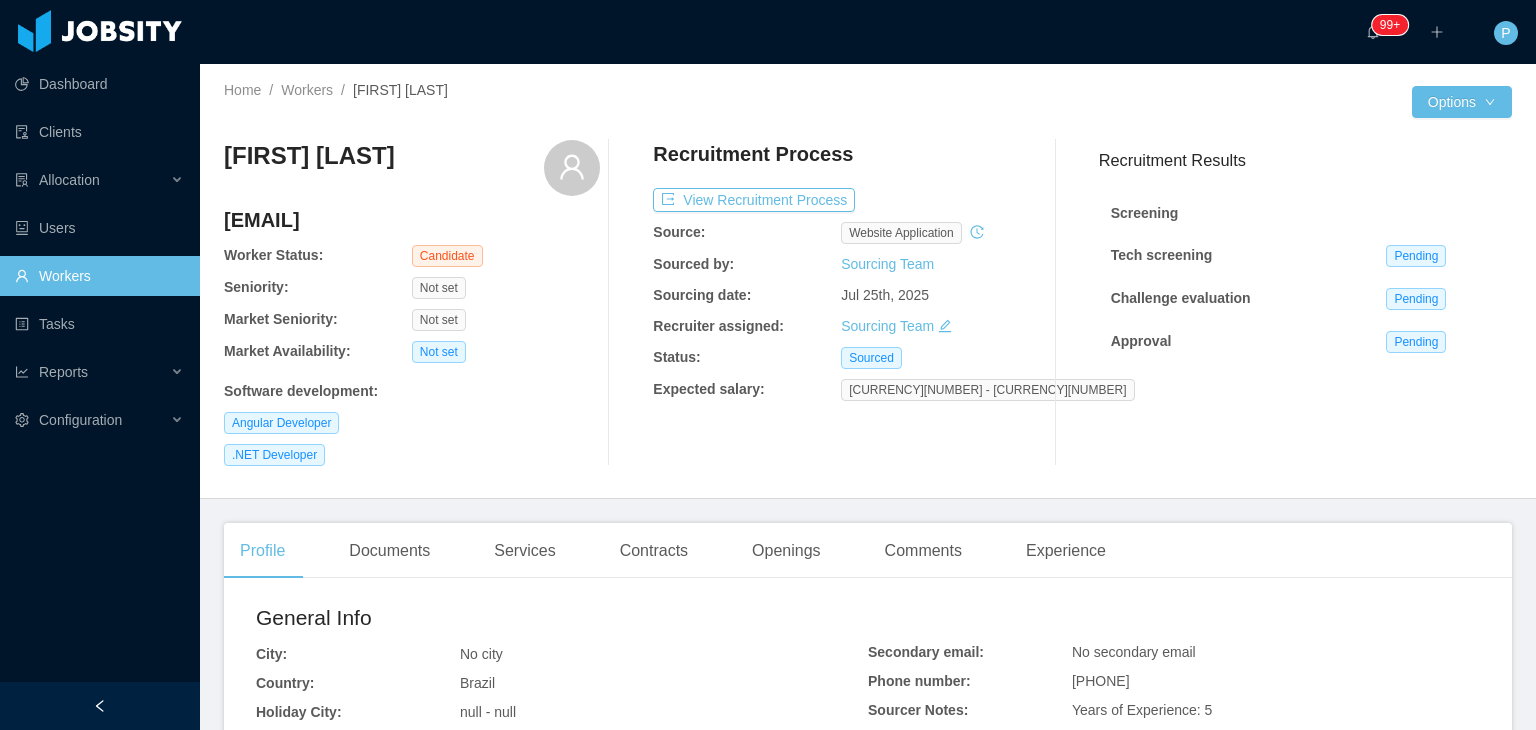 click 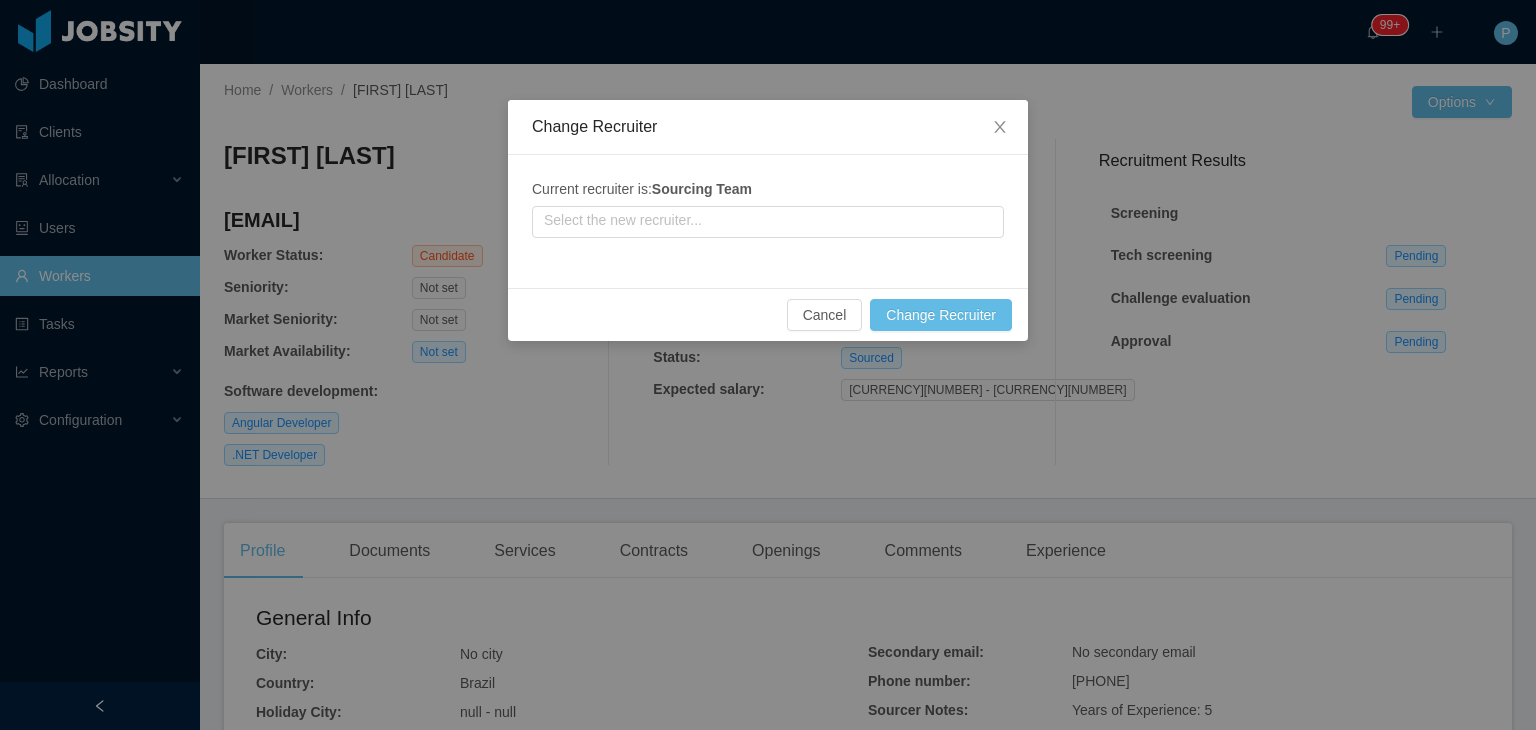 click on "Select the new recruiter..." at bounding box center (768, 220) 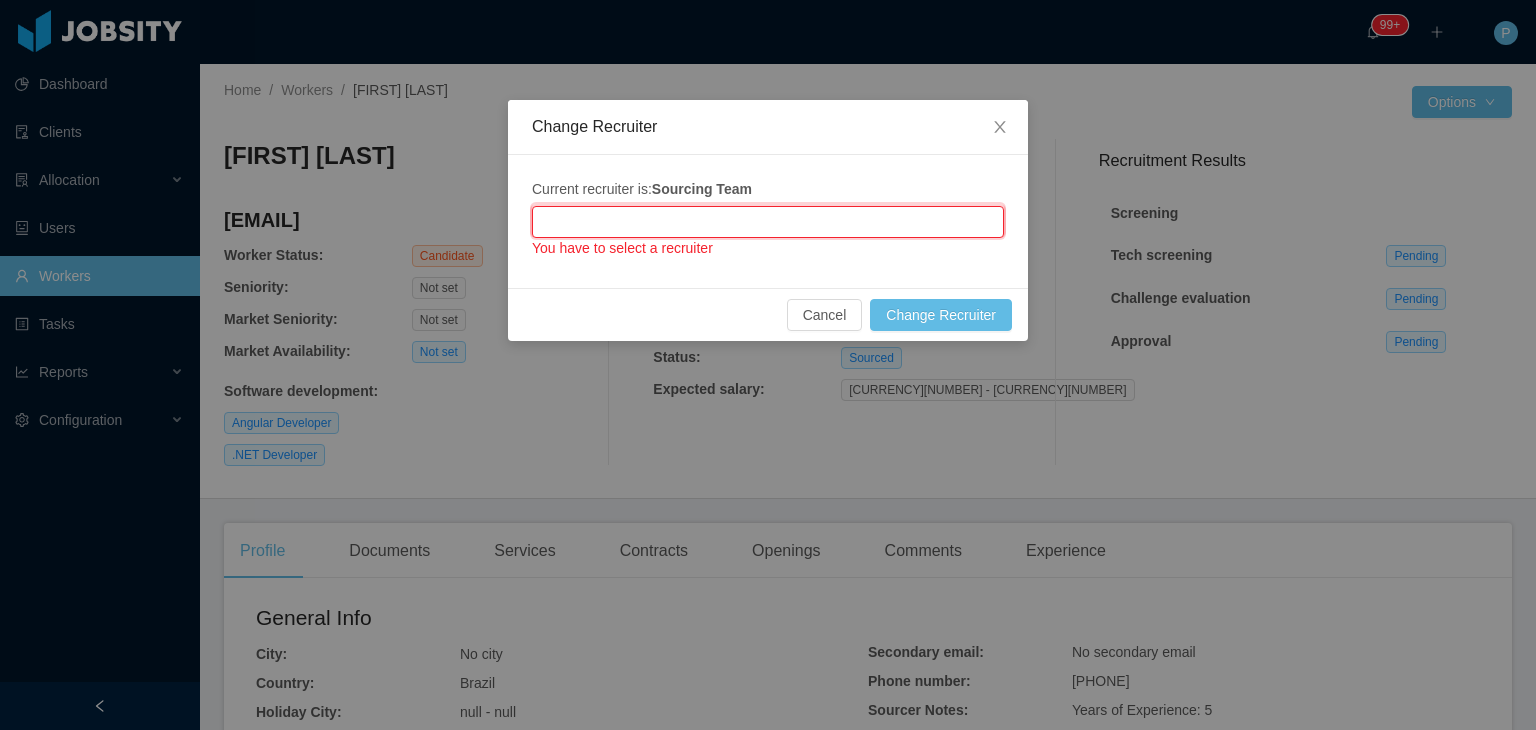click at bounding box center [768, 222] 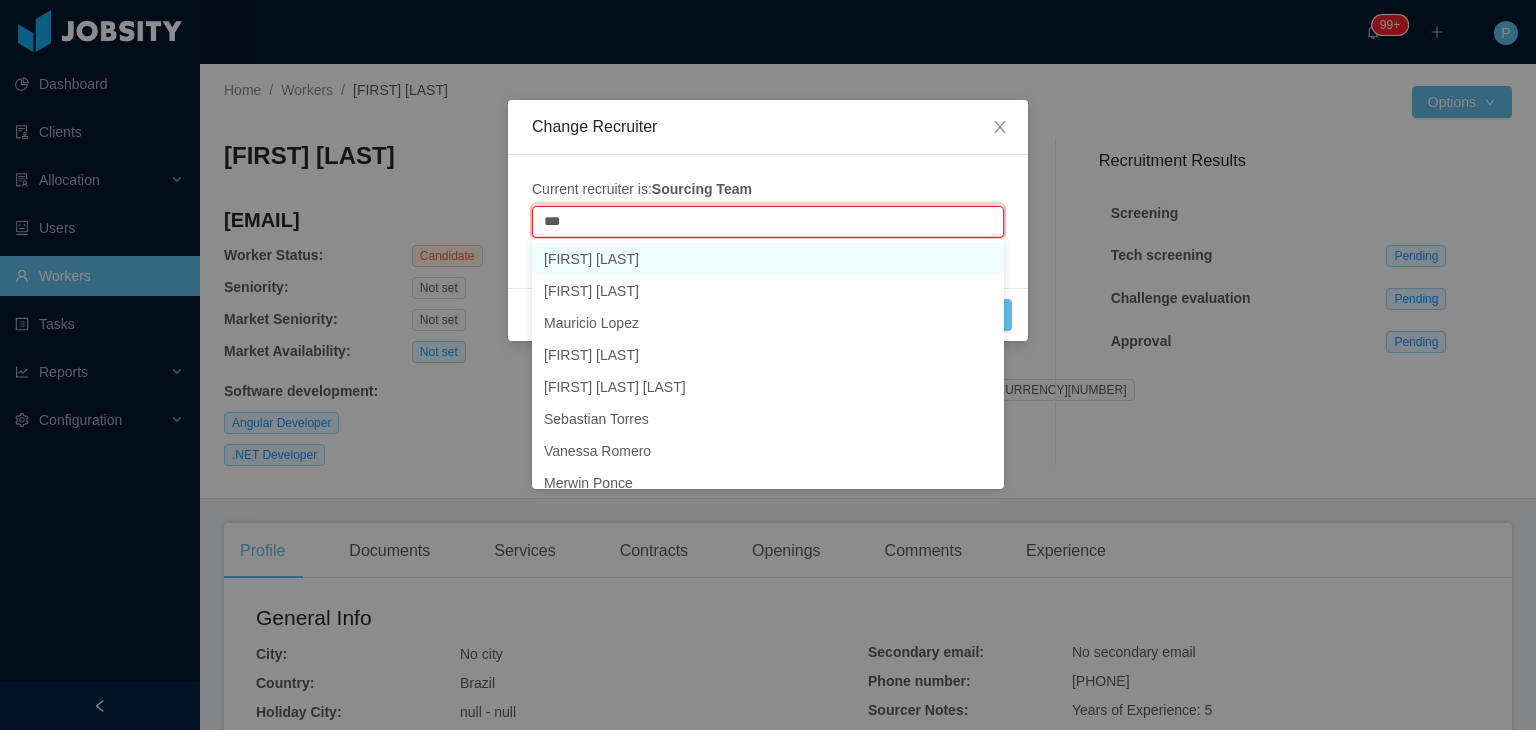 click on "[FIRST] [LAST]" at bounding box center [768, 259] 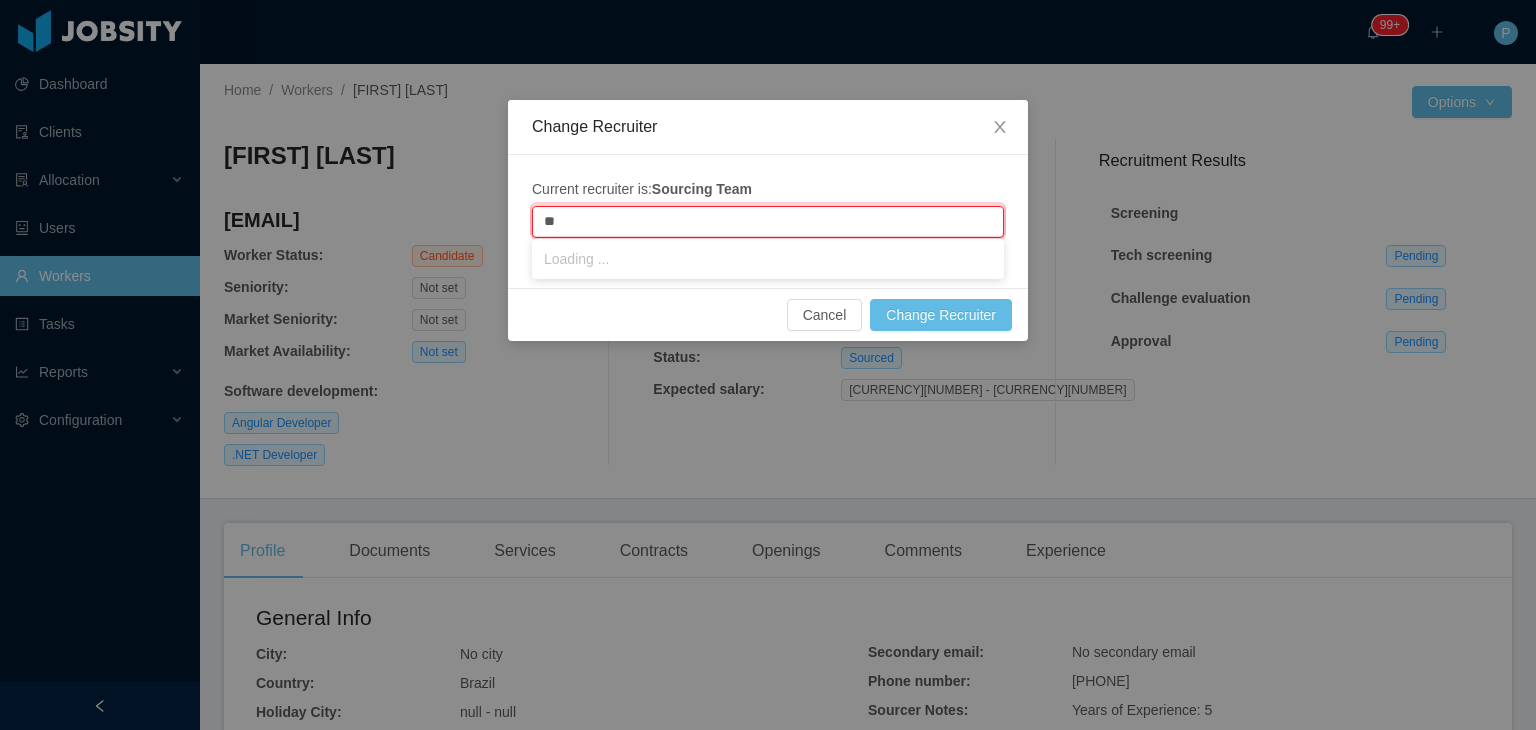 type on "*" 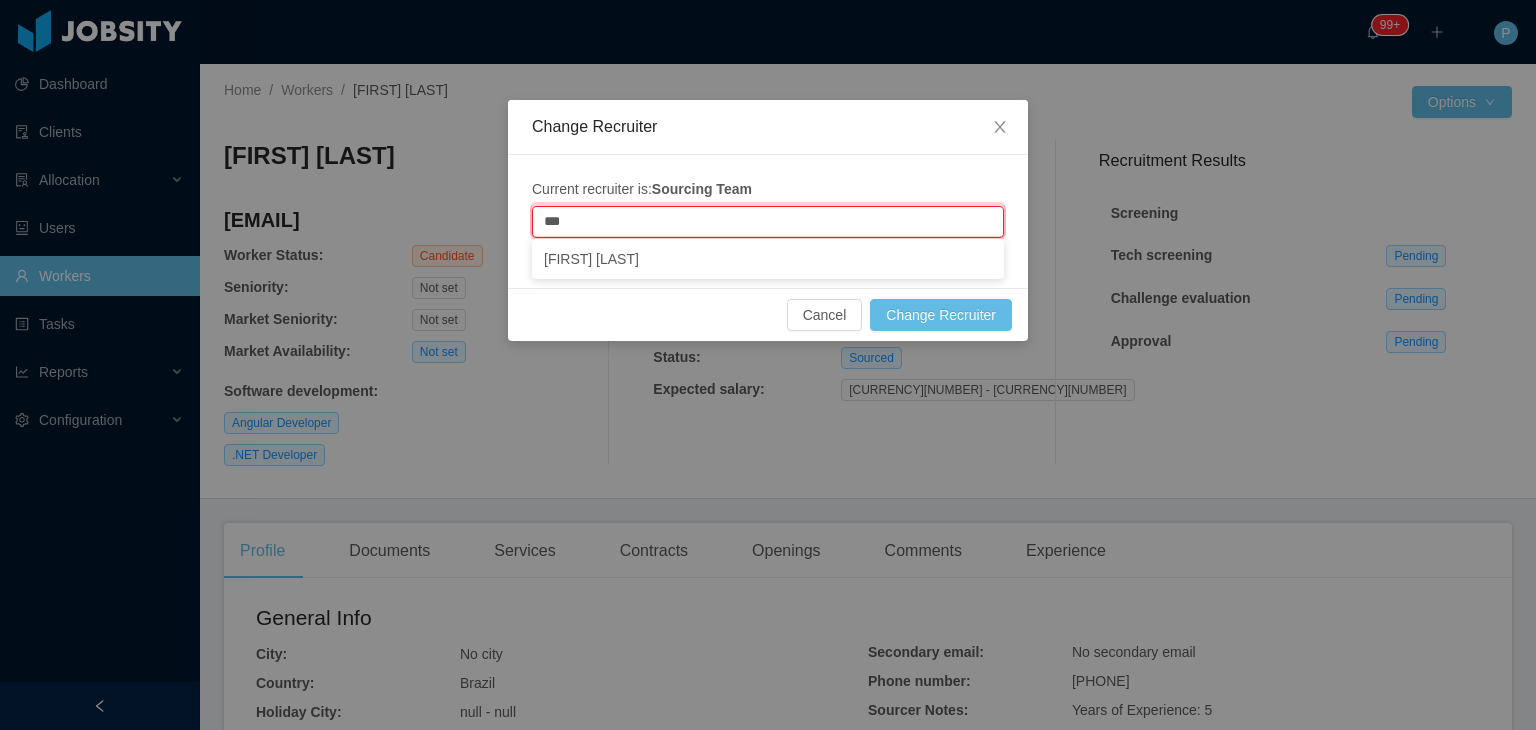 click on "[FIRST] [LAST]" at bounding box center [768, 259] 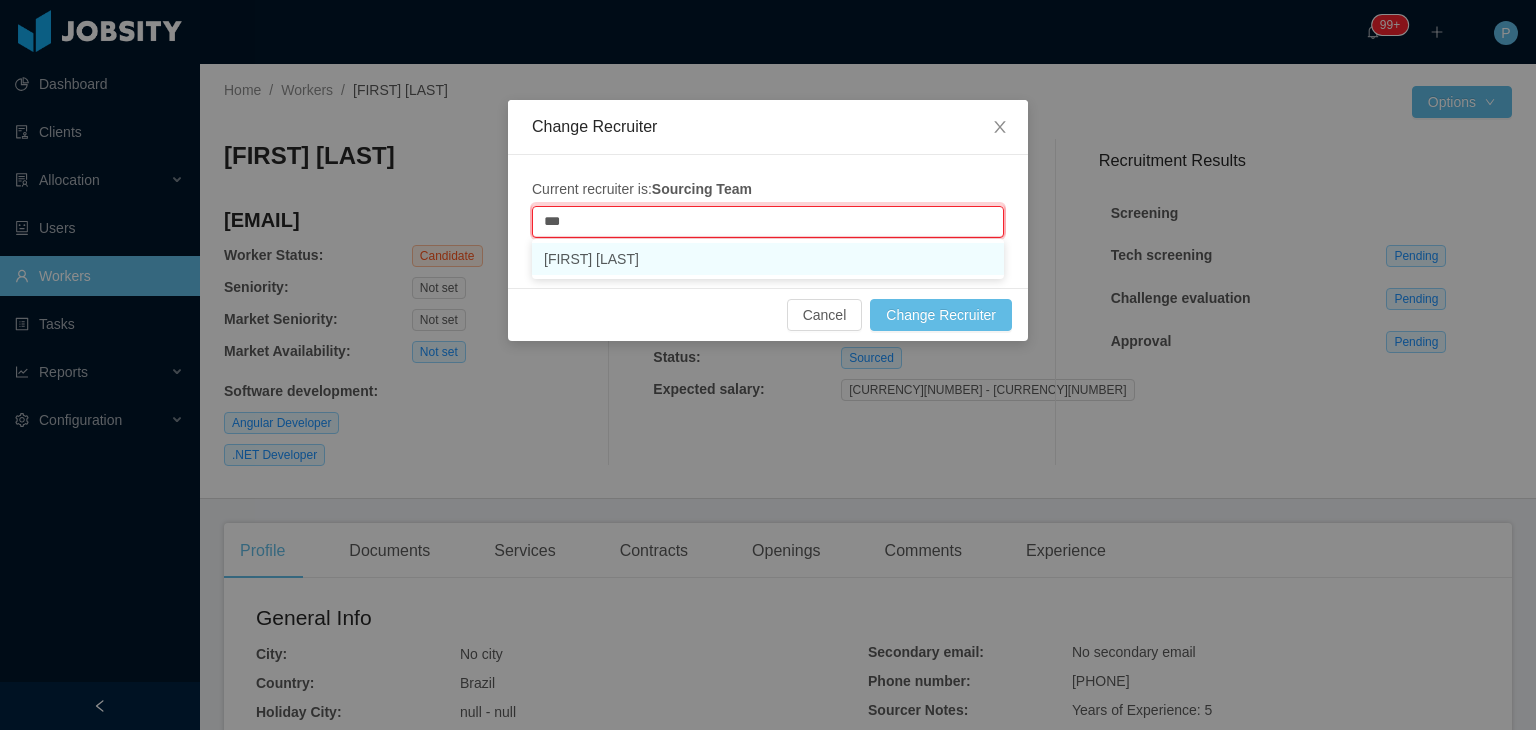 click on "[FIRST] [LAST]" at bounding box center [768, 259] 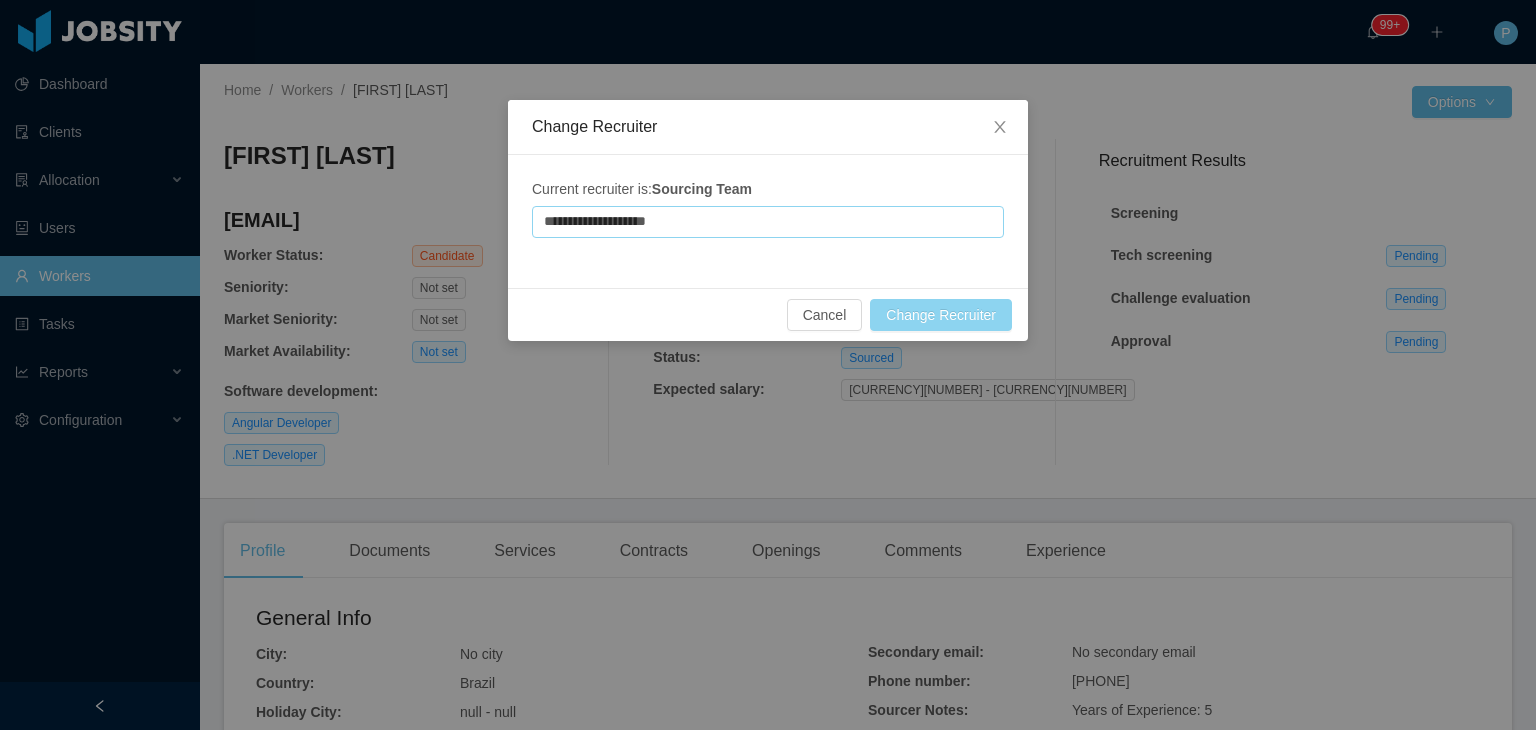 type on "**********" 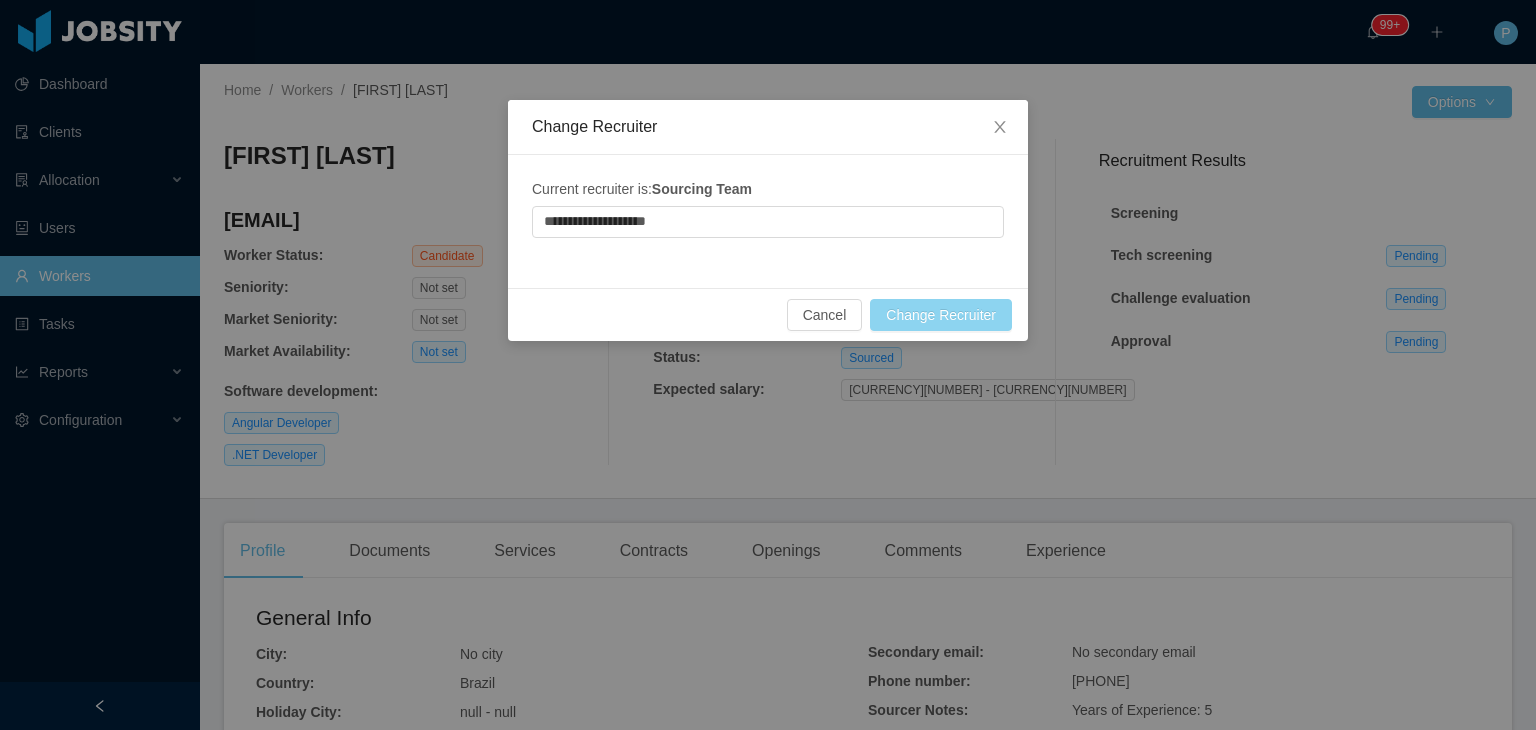click on "Change Recruiter" at bounding box center (941, 315) 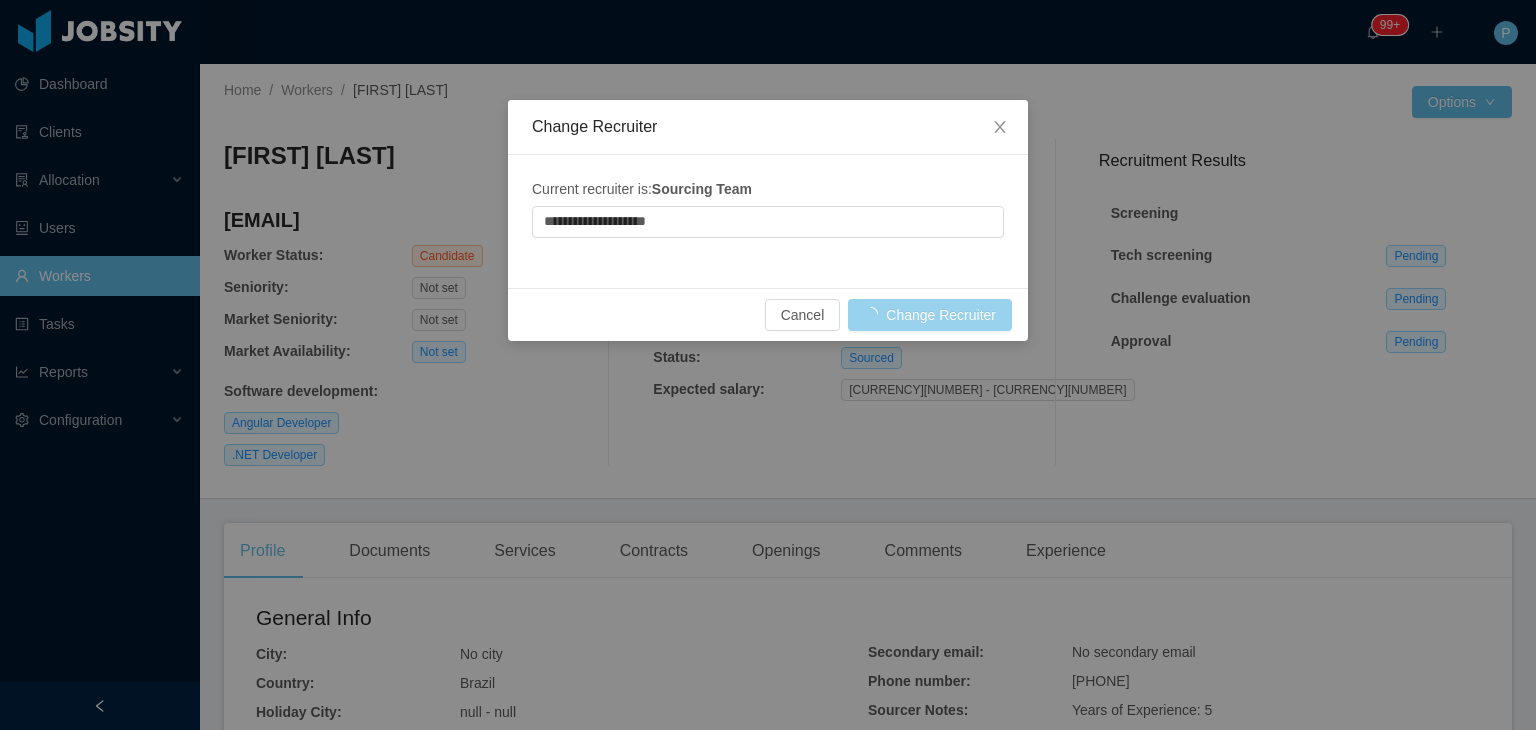type 